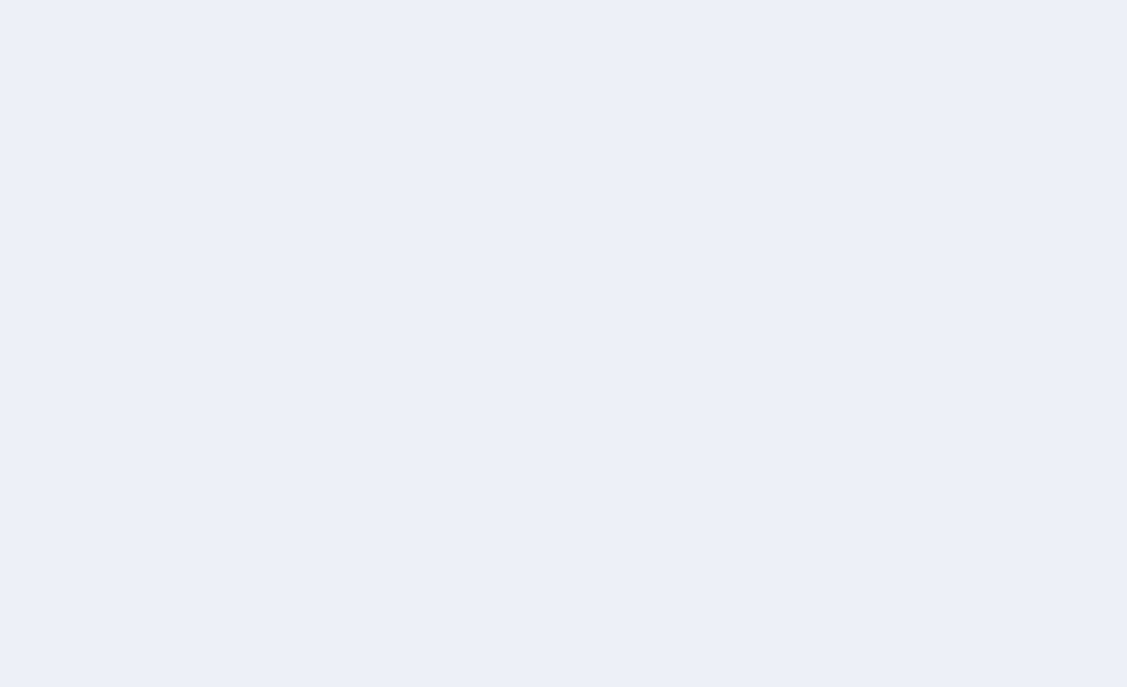 scroll, scrollTop: 0, scrollLeft: 0, axis: both 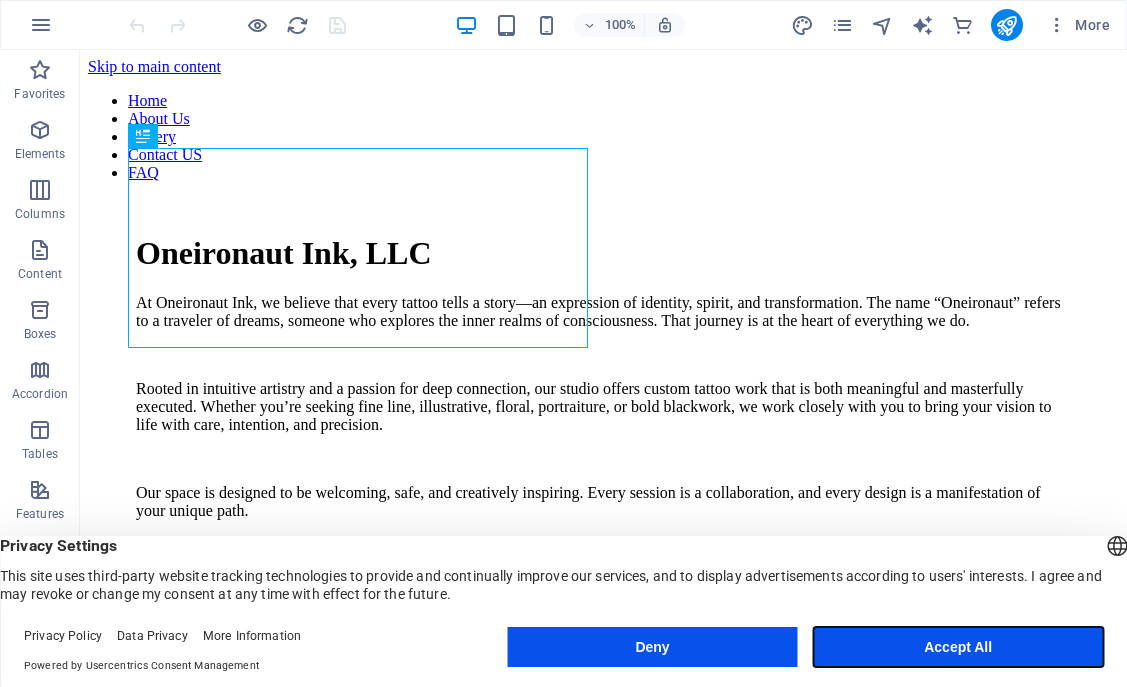 click on "Accept All" at bounding box center [958, 647] 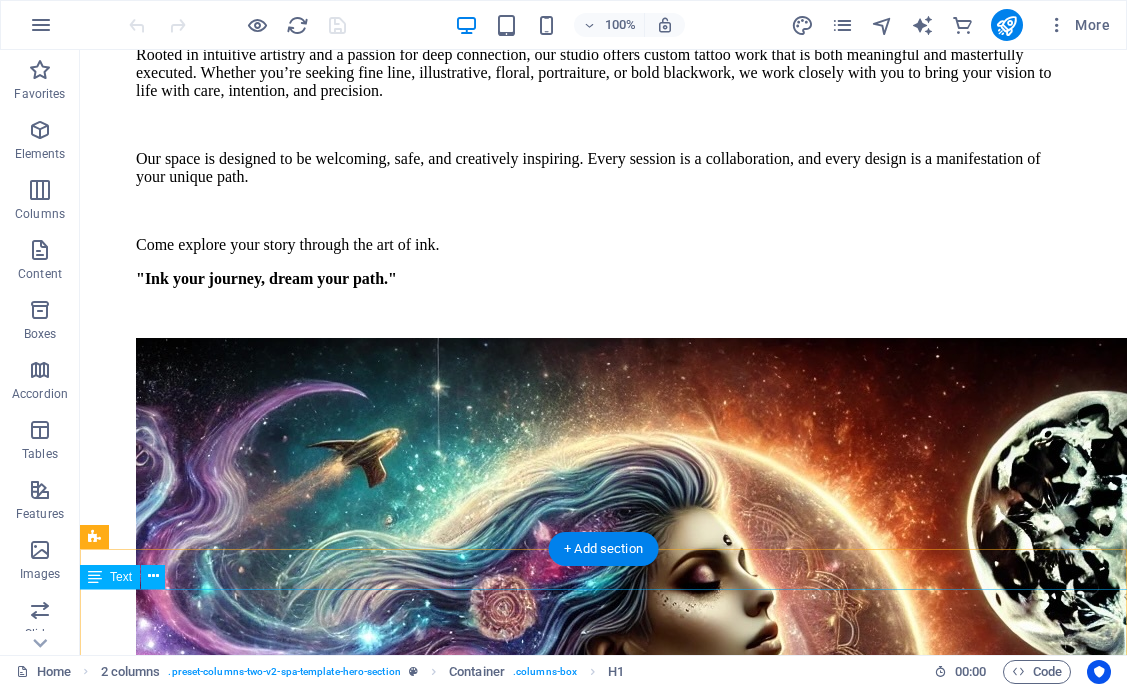 scroll, scrollTop: 505, scrollLeft: 0, axis: vertical 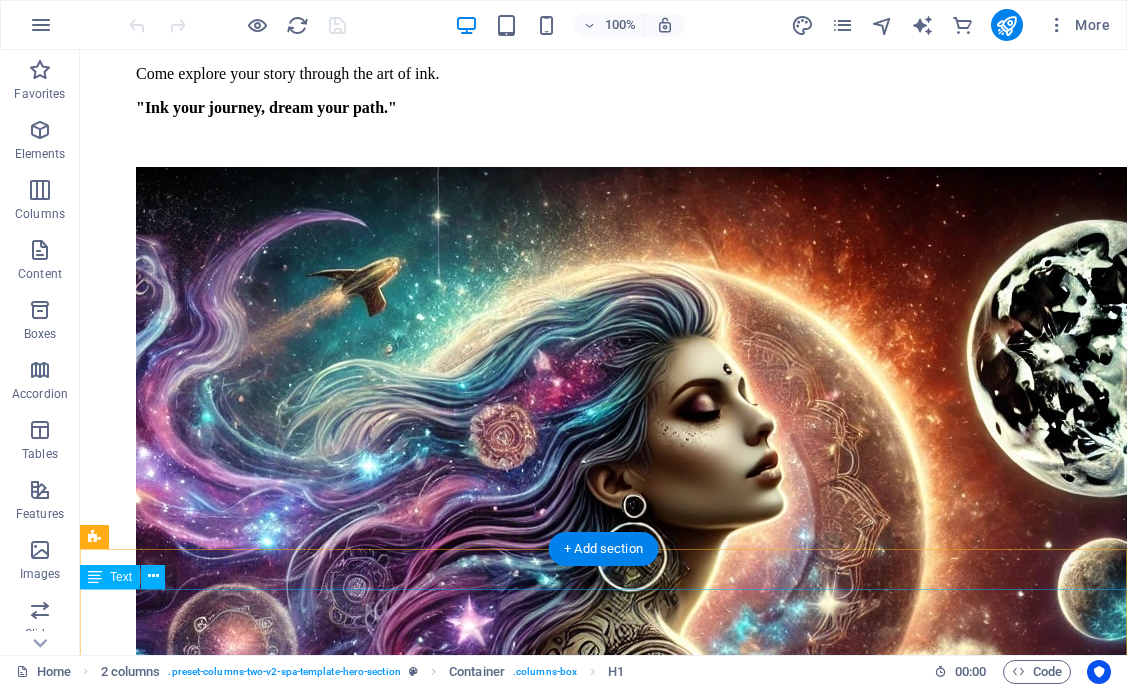 click at bounding box center [603, 3917] 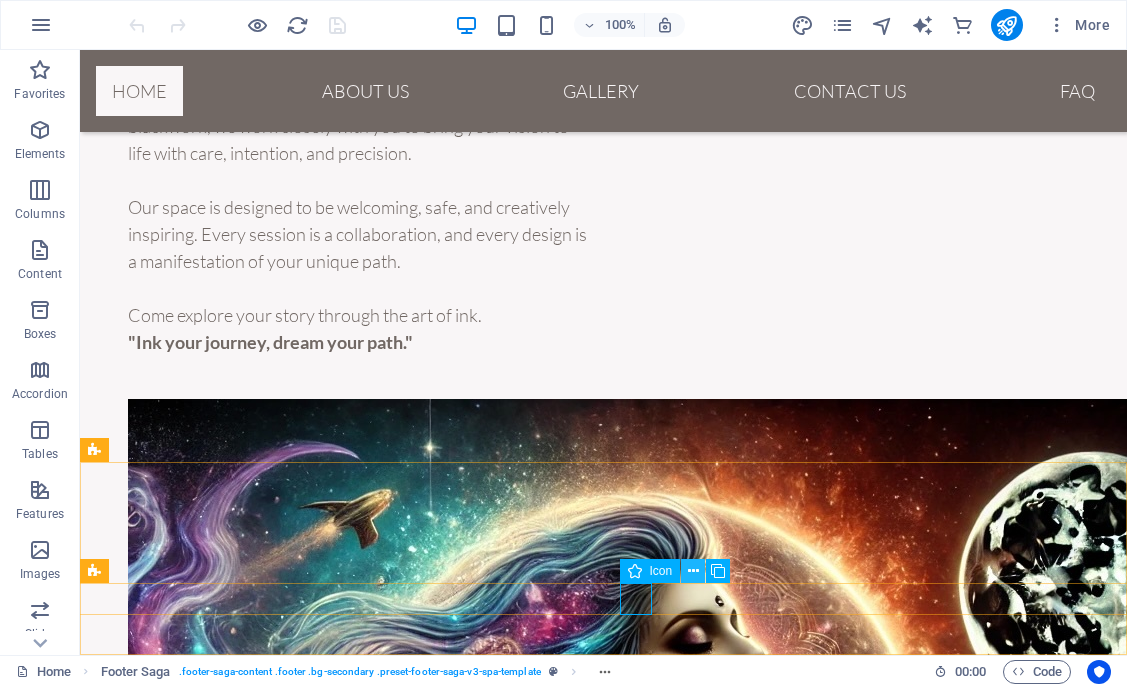 click at bounding box center (693, 571) 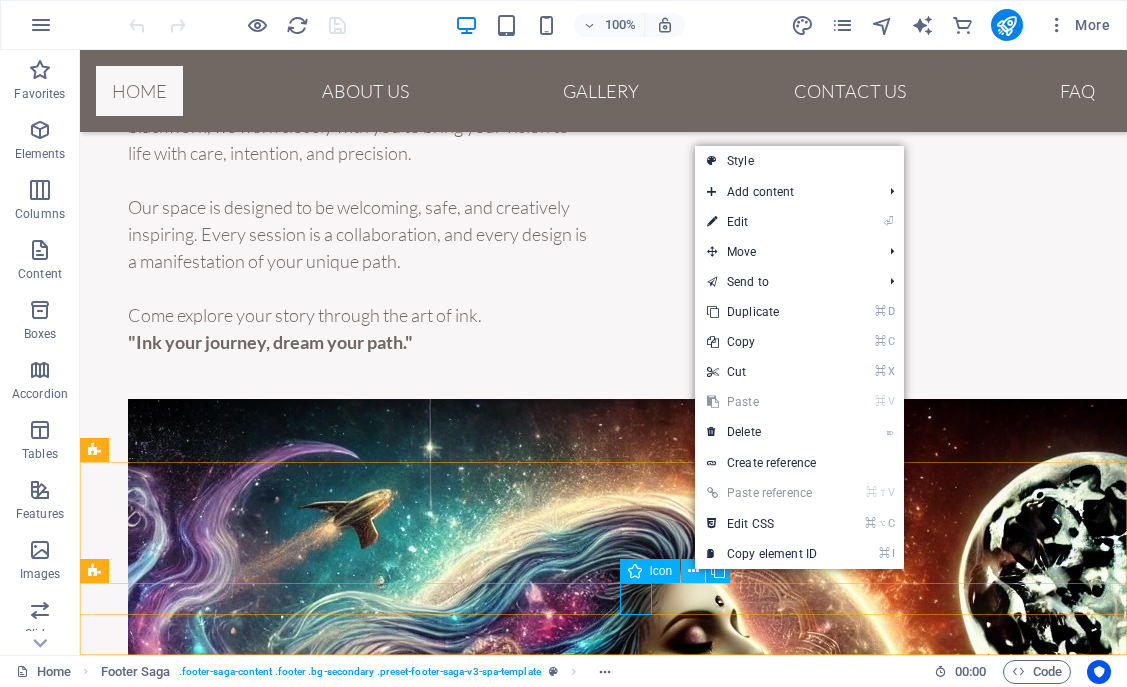 click at bounding box center (693, 571) 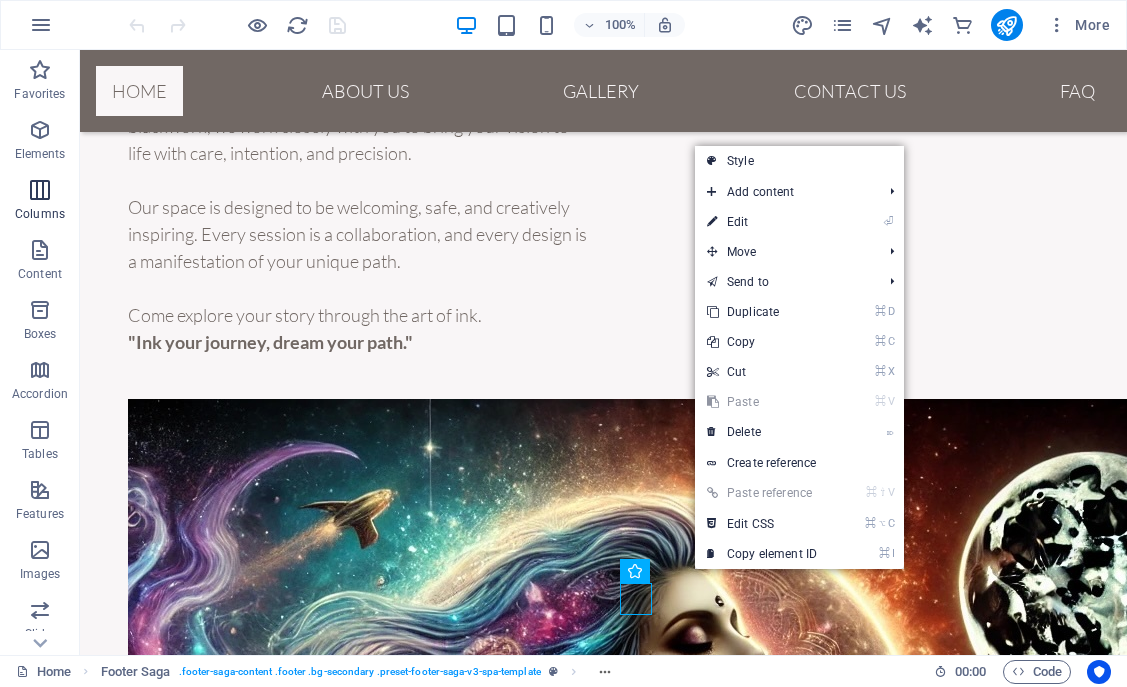 click at bounding box center (40, 190) 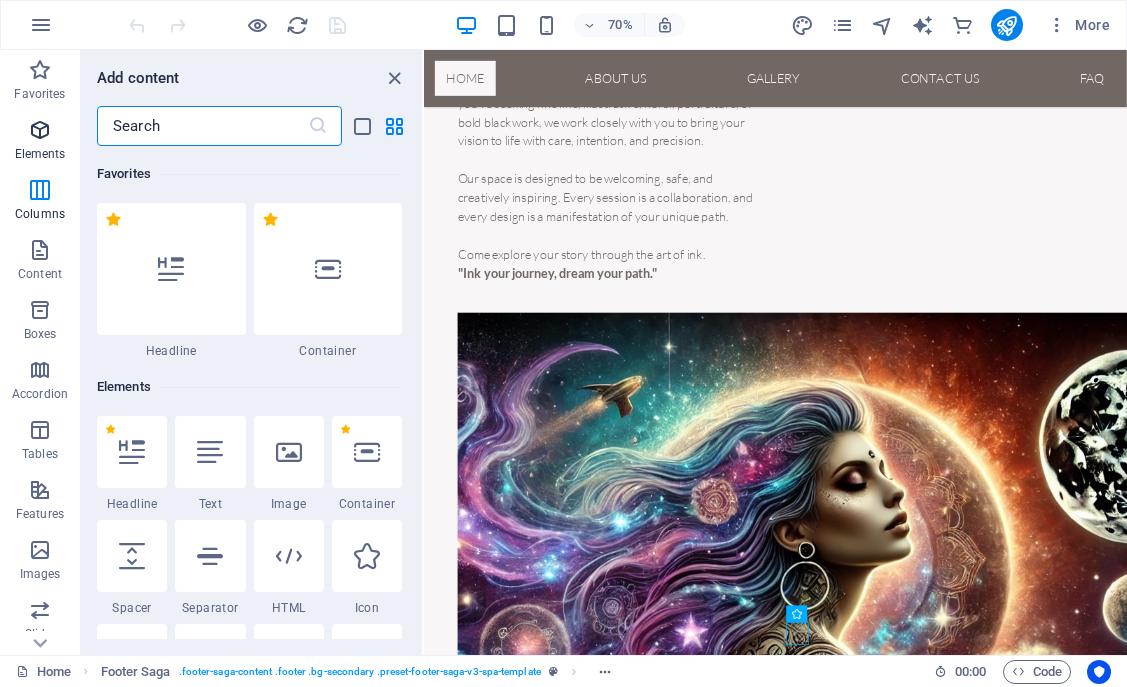 scroll, scrollTop: 248, scrollLeft: 0, axis: vertical 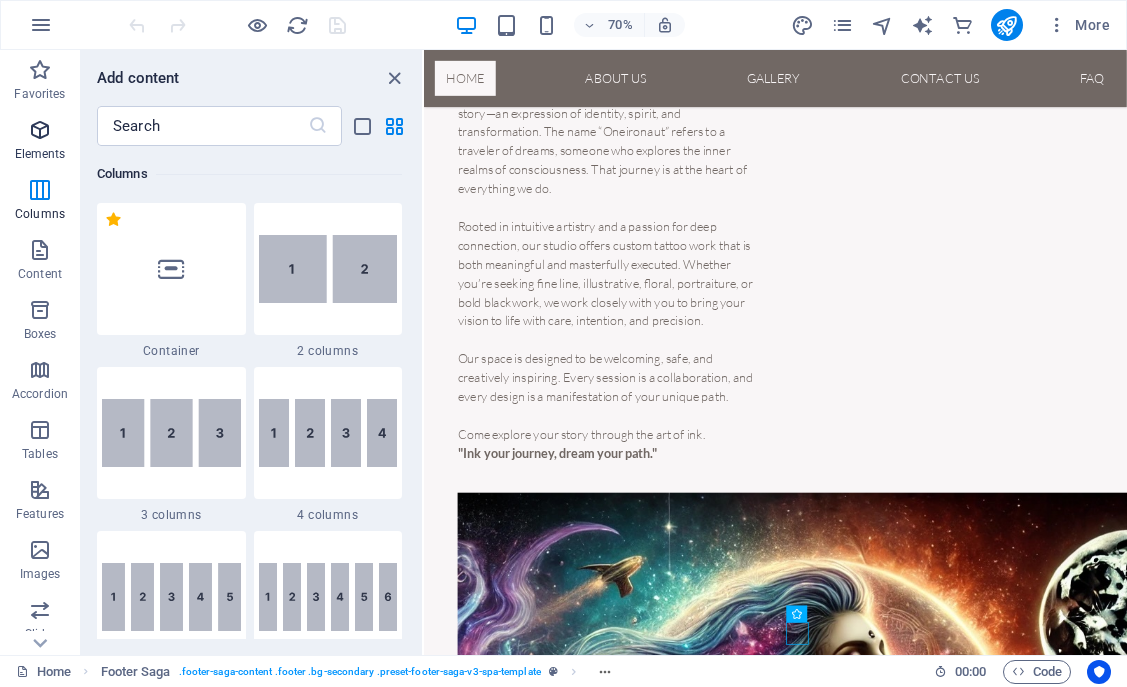 click at bounding box center (40, 130) 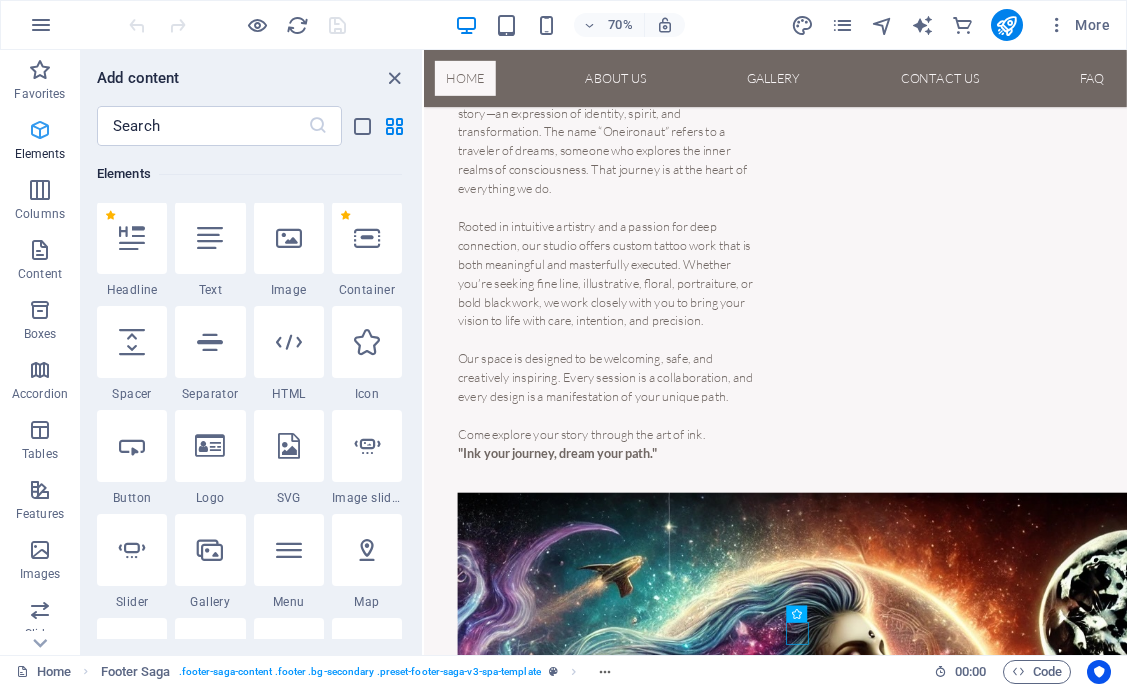 scroll, scrollTop: 213, scrollLeft: 0, axis: vertical 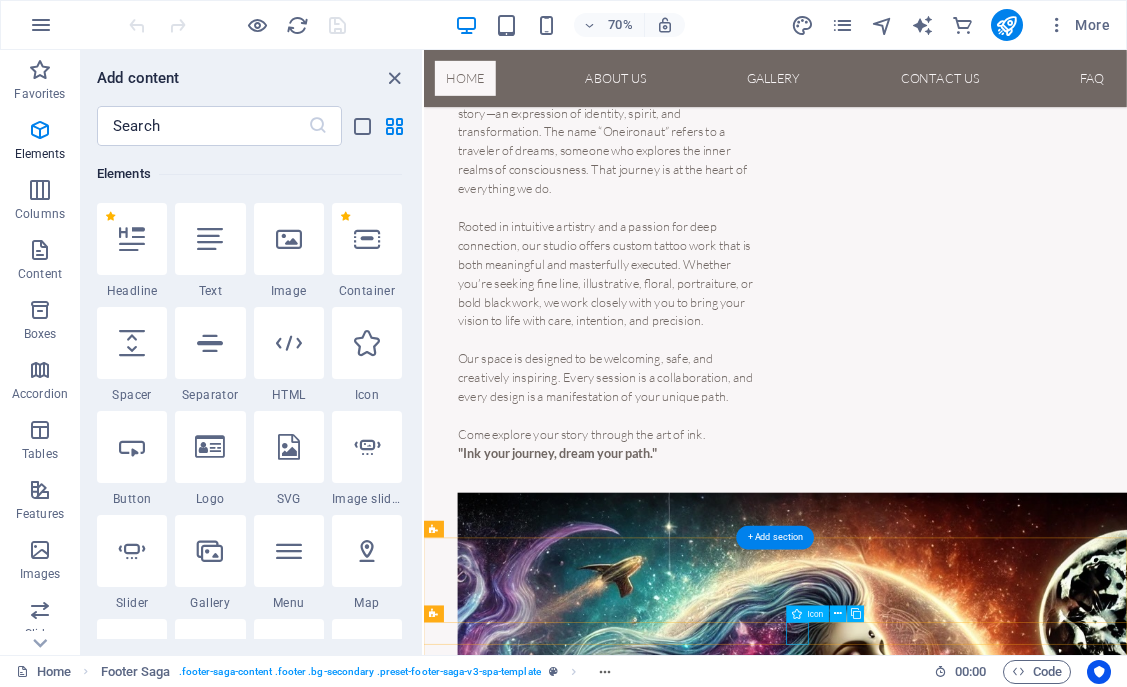 click at bounding box center [926, 1972] 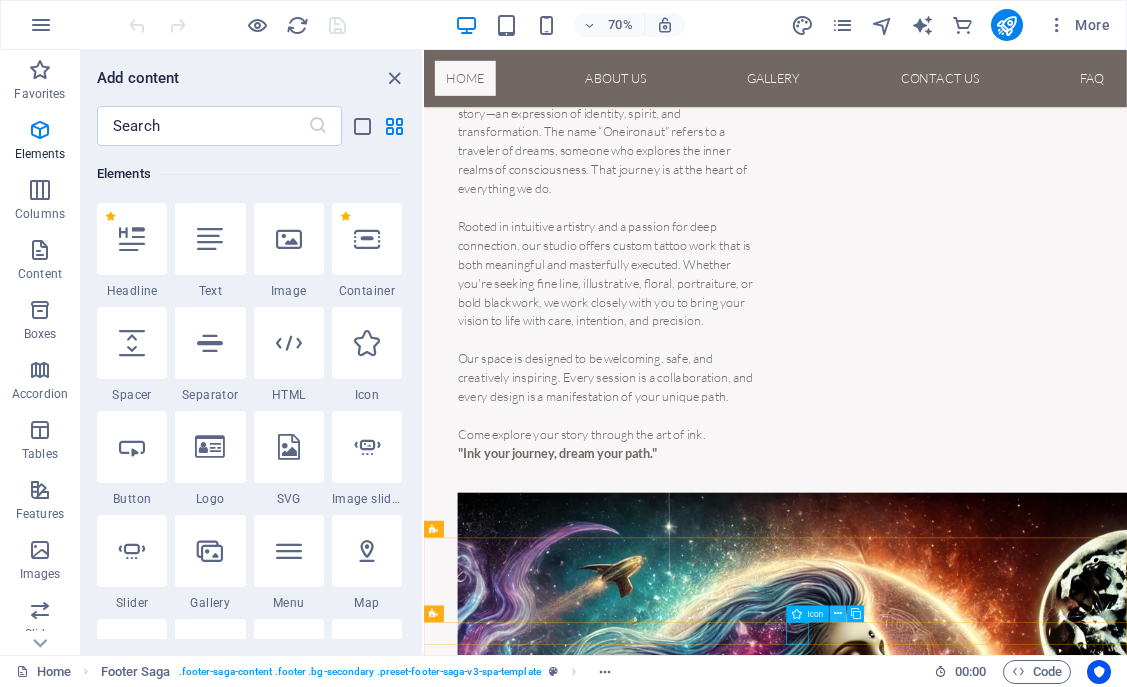 click at bounding box center [839, 614] 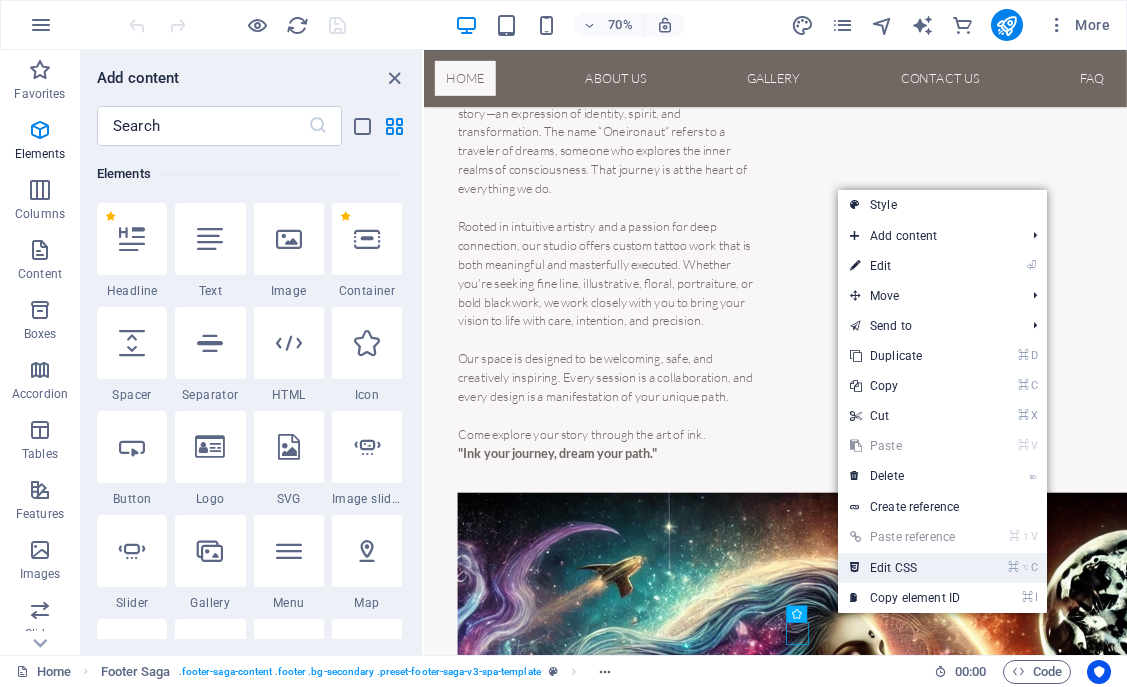 click on "⌘ ⌥ C  Edit CSS" at bounding box center [905, 568] 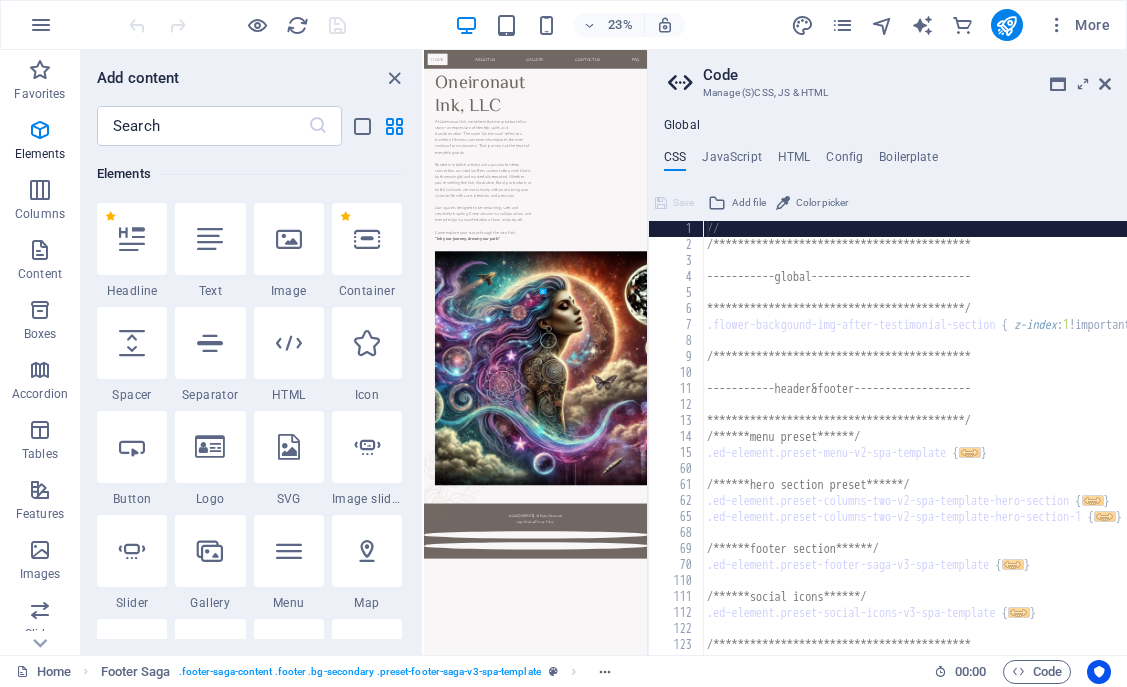 scroll, scrollTop: 0, scrollLeft: 0, axis: both 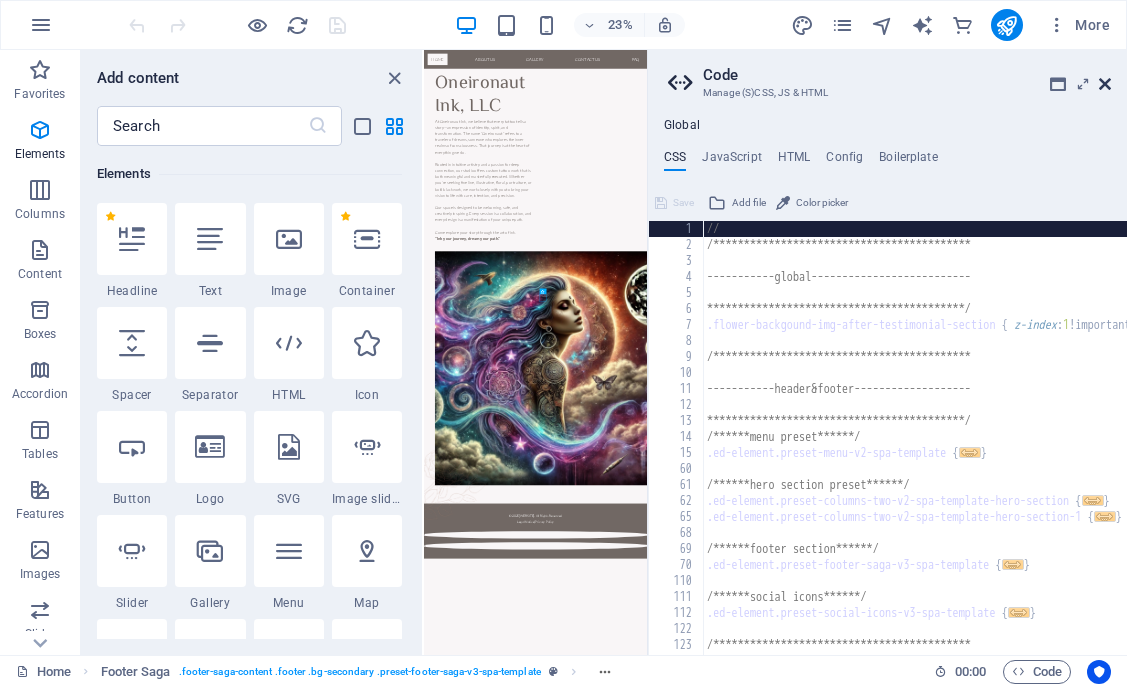click at bounding box center [1105, 84] 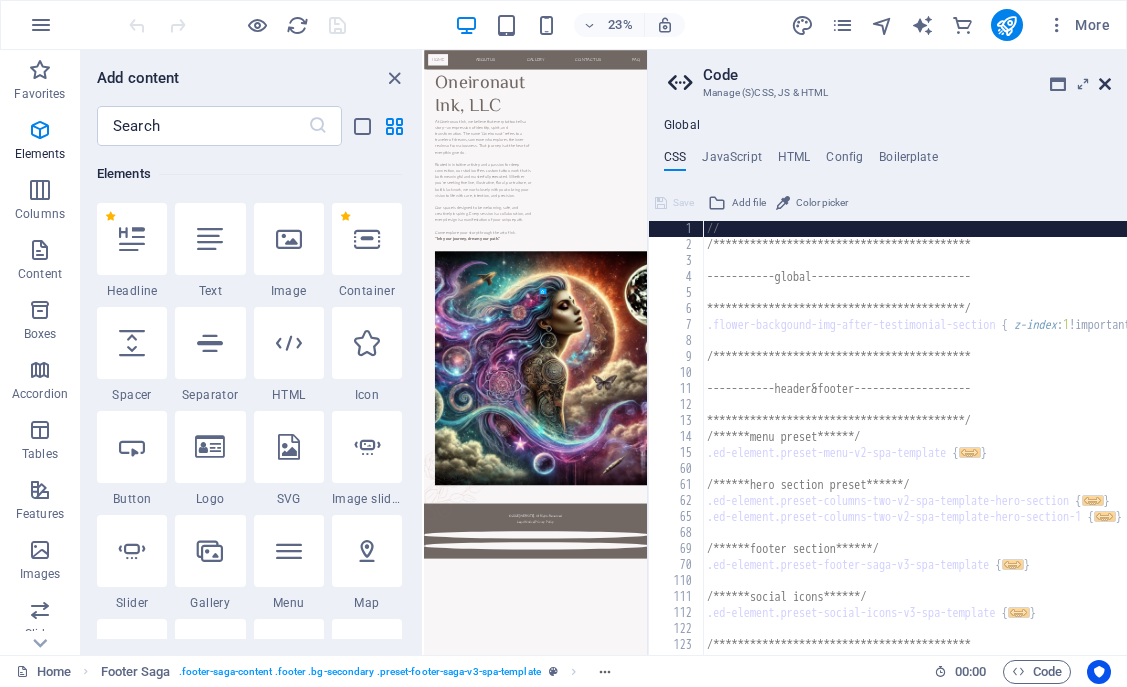 scroll, scrollTop: 273, scrollLeft: 0, axis: vertical 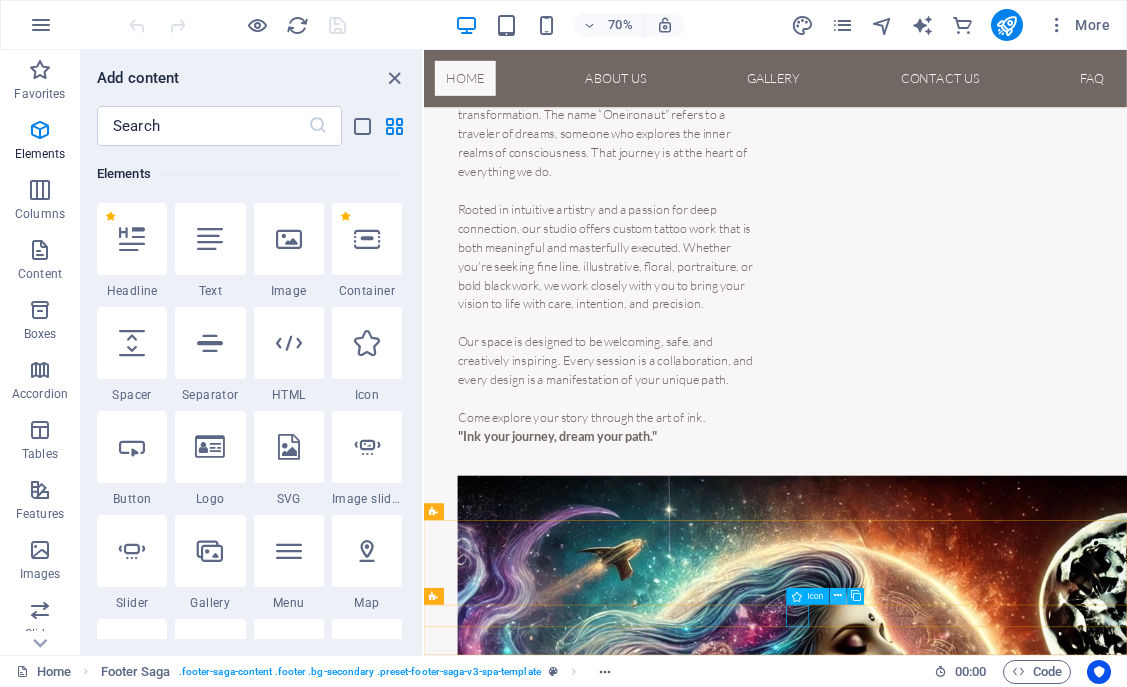 click at bounding box center (838, 596) 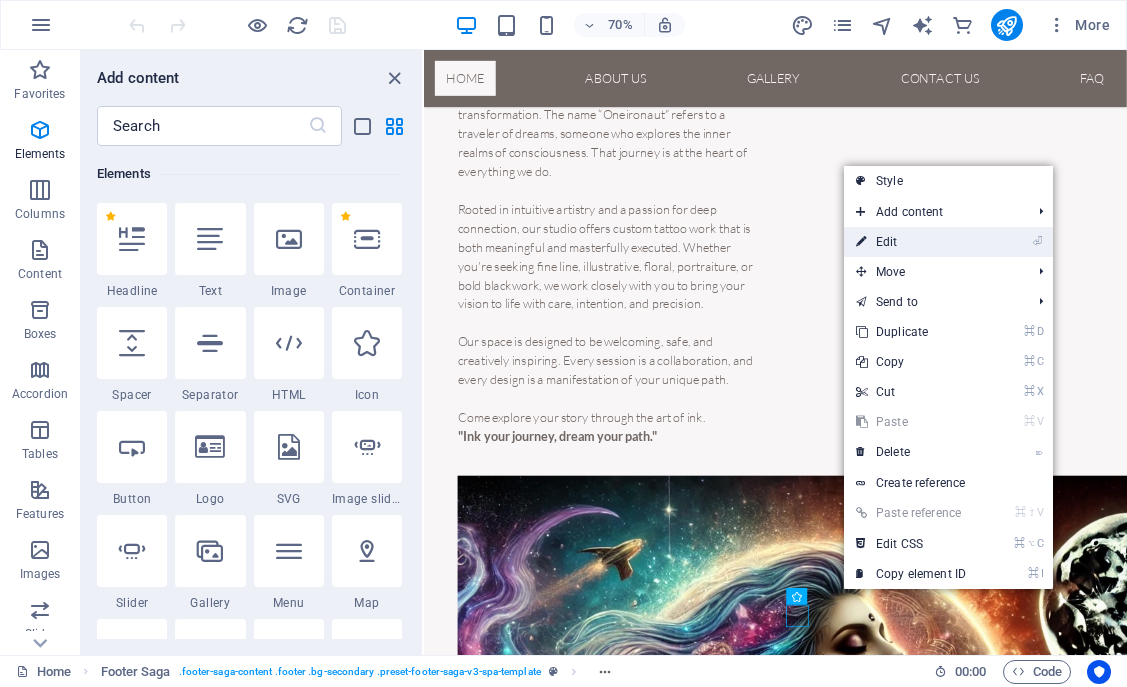 click on "⏎  Edit" at bounding box center [911, 242] 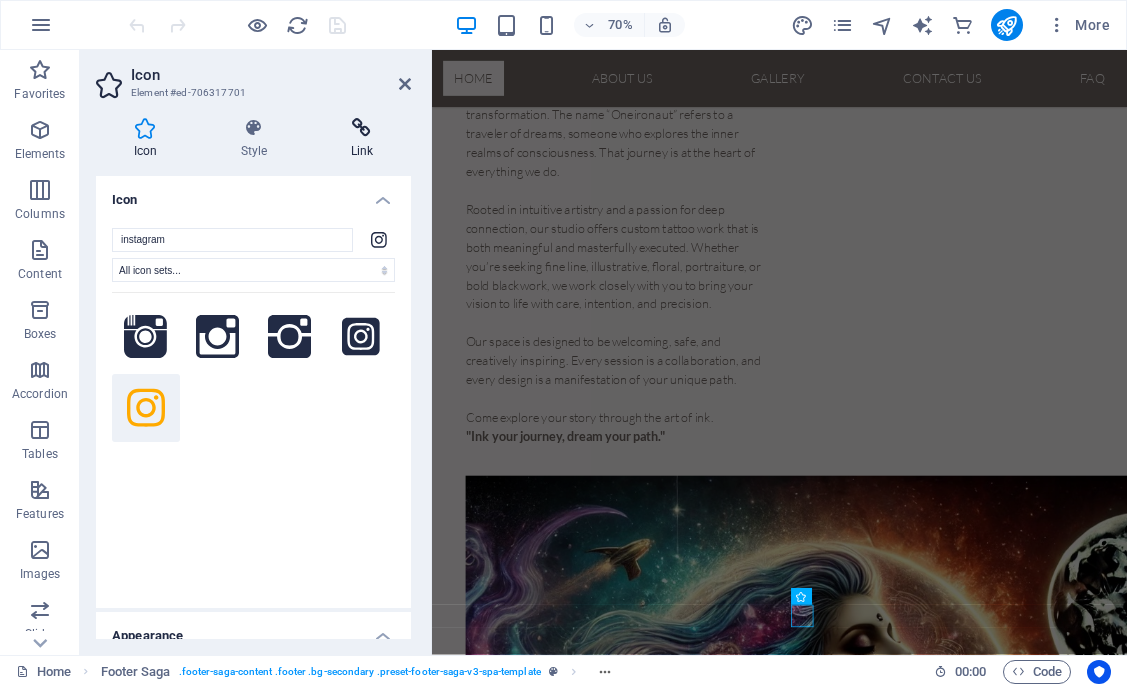 click on "Link" at bounding box center [362, 139] 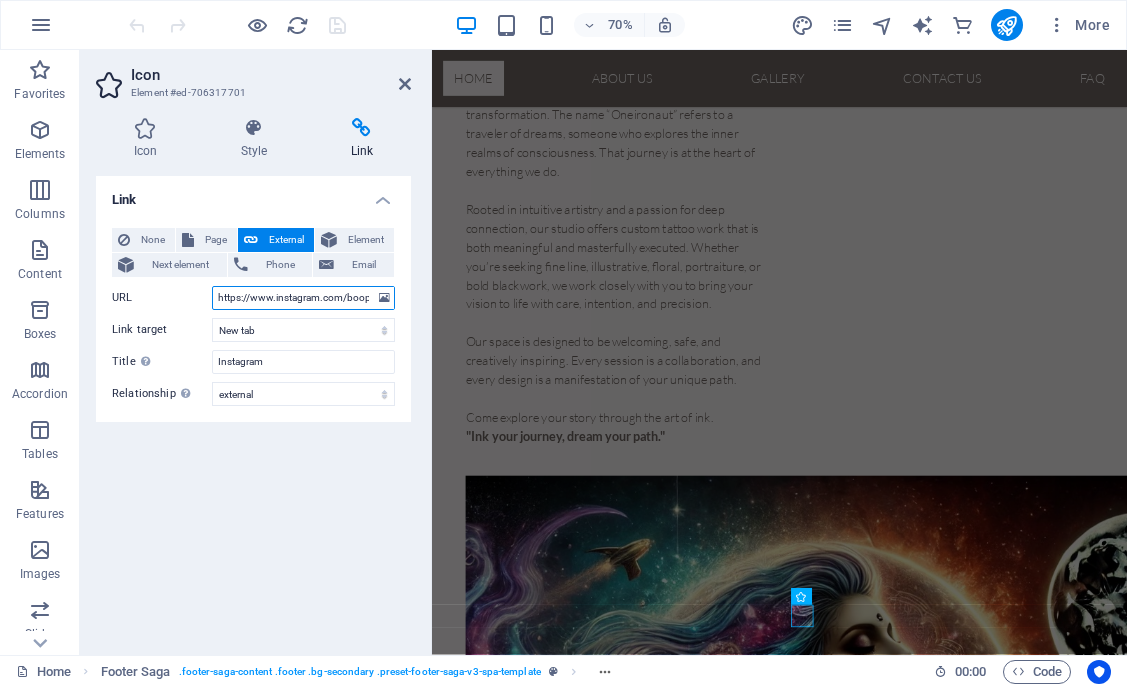 click on "https://www.instagram.com/boop.atelier/" at bounding box center (303, 298) 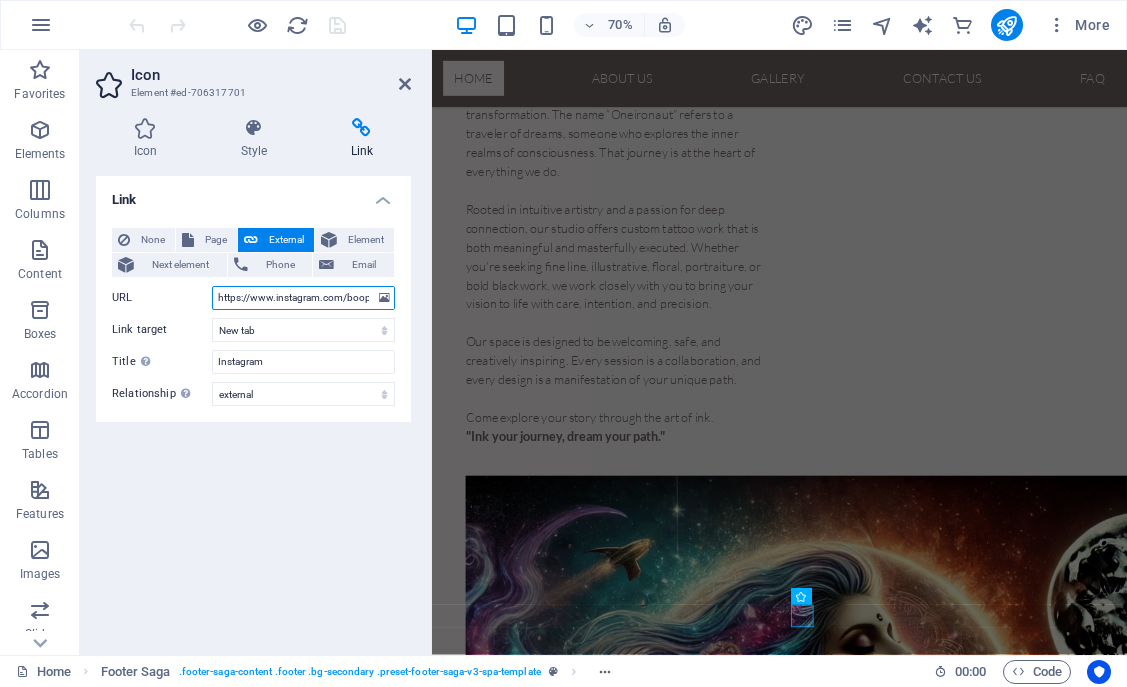 paste on "oneironaut.ink" 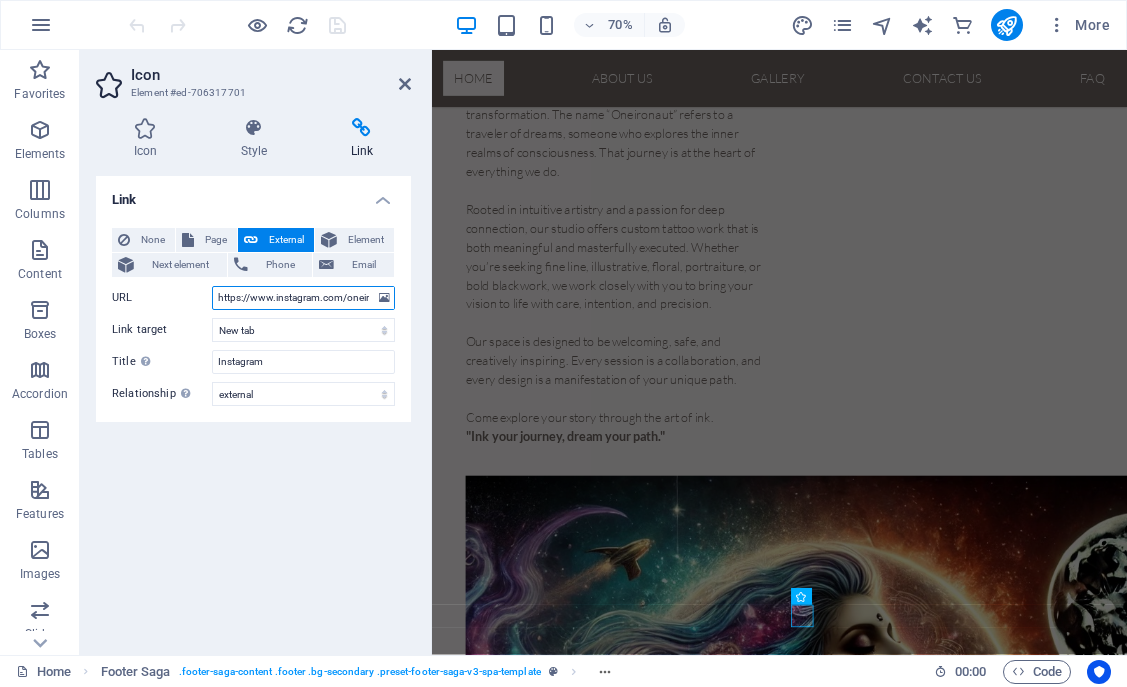 scroll, scrollTop: 0, scrollLeft: 44, axis: horizontal 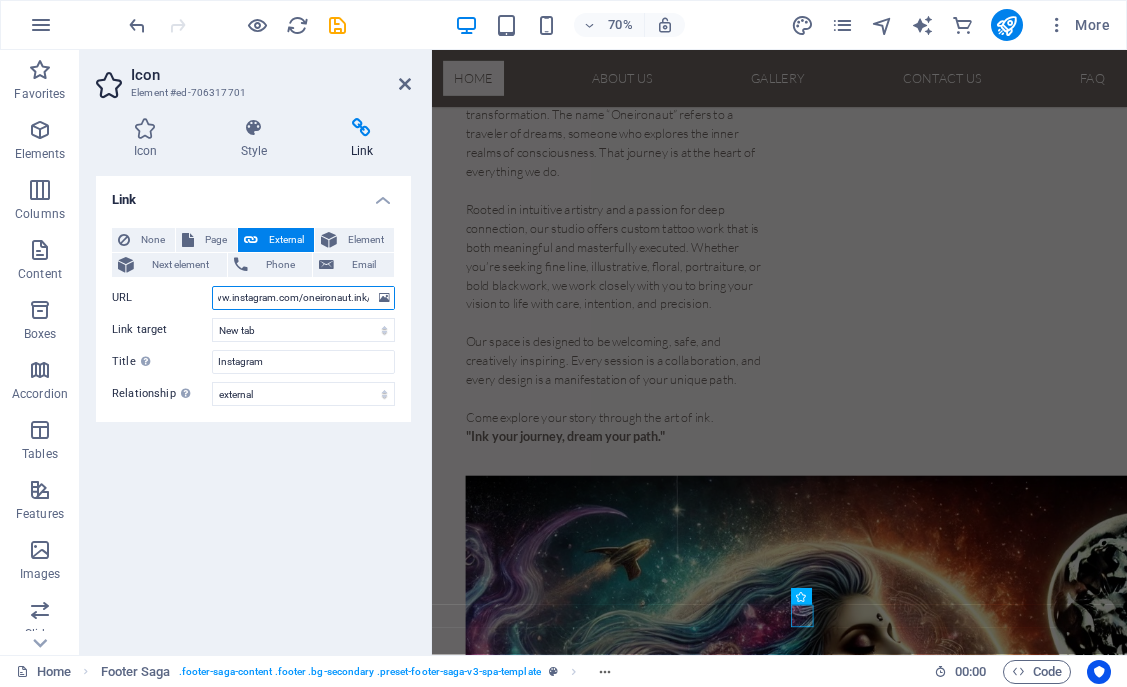 type on "https://www.instagram.com/oneironaut.ink/" 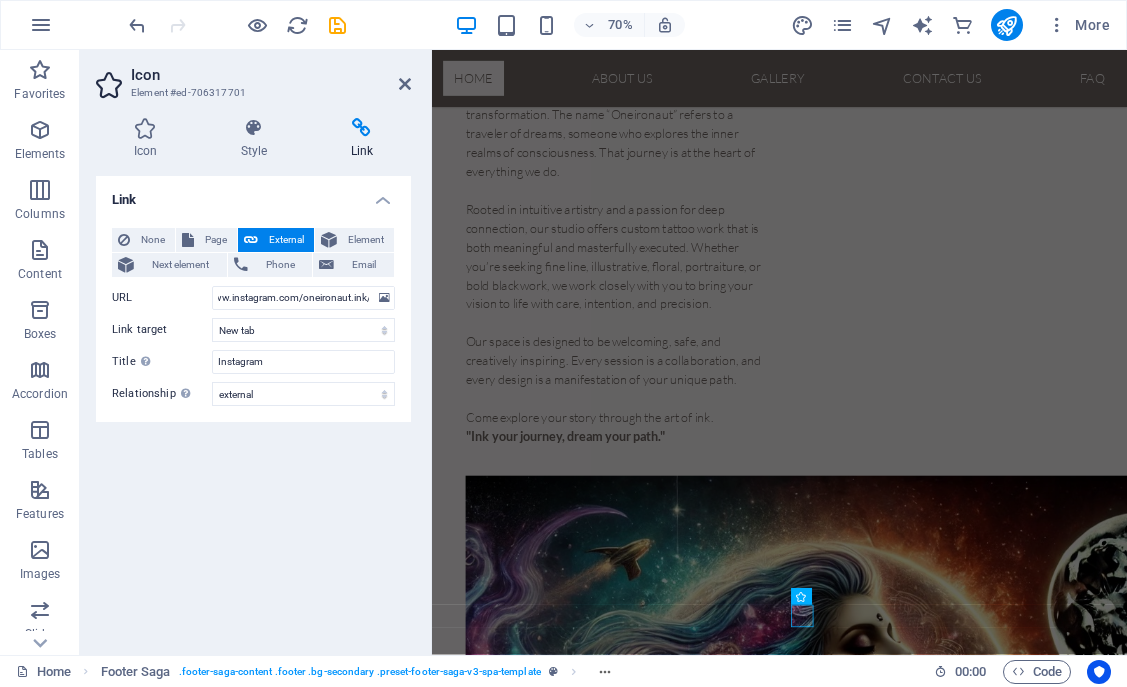 scroll, scrollTop: 0, scrollLeft: 0, axis: both 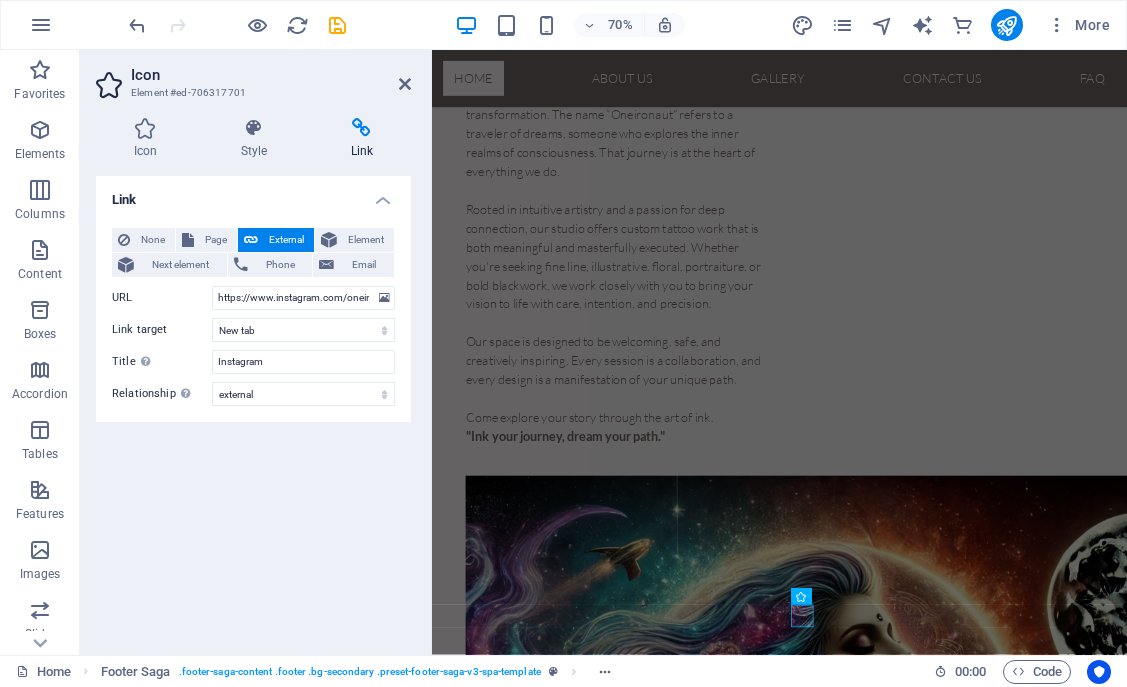 click on "Link None Page External Element Next element Phone Email Page Home About Us Gallery Contact FAQ Legal Notice Privacy Element
URL https://www.instagram.com/oneironaut.ink/ Phone Email Link target New tab Same tab Overlay Title Additional link description, should not be the same as the link text. The title is most often shown as a tooltip text when the mouse moves over the element. Leave empty if uncertain. Instagram Relationship Sets the  relationship of this link to the link target . For example, the value "nofollow" instructs search engines not to follow the link. Can be left empty. alternate author bookmark external help license next nofollow noreferrer noopener prev search tag" at bounding box center [253, 407] 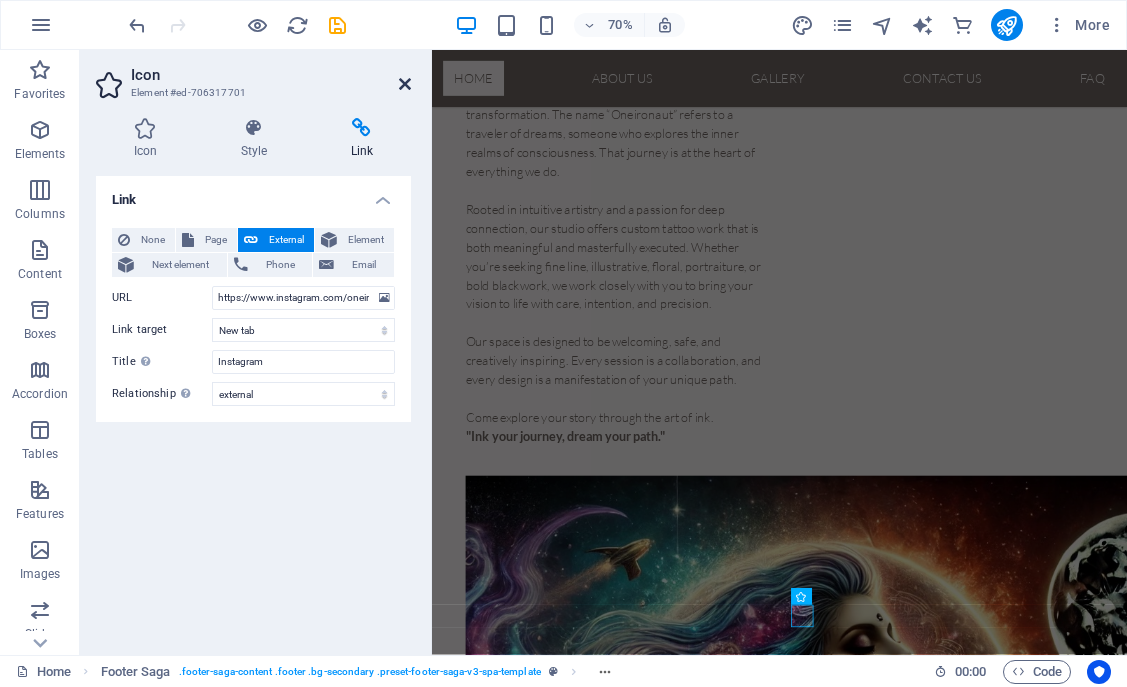 click at bounding box center [405, 84] 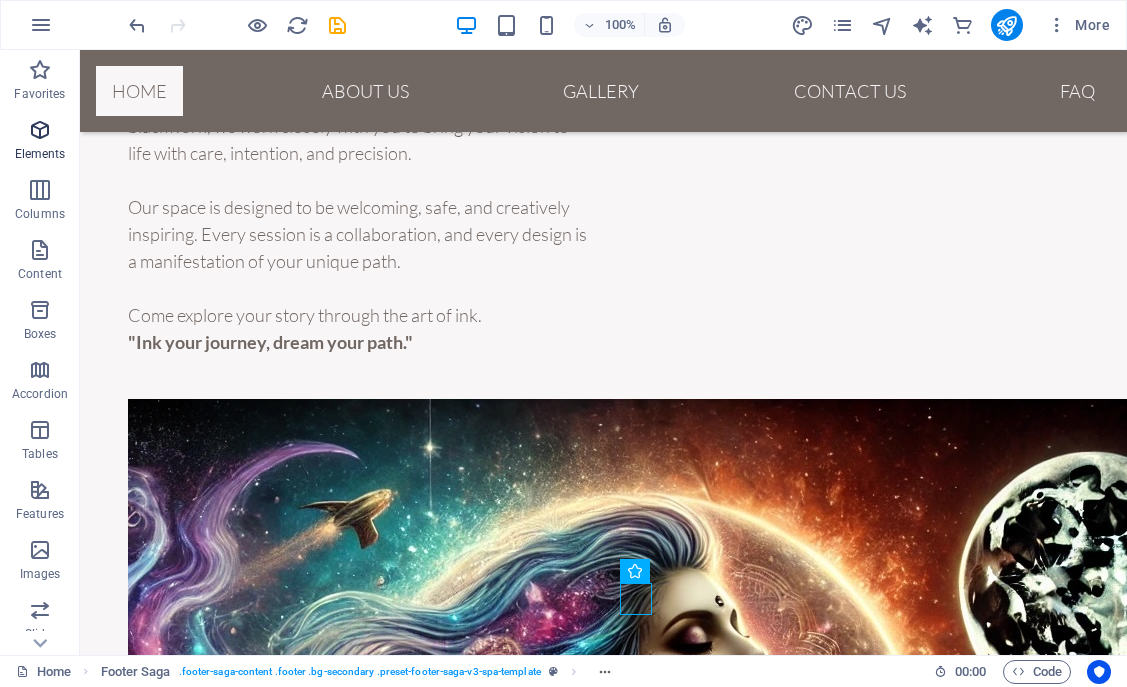 click at bounding box center (40, 130) 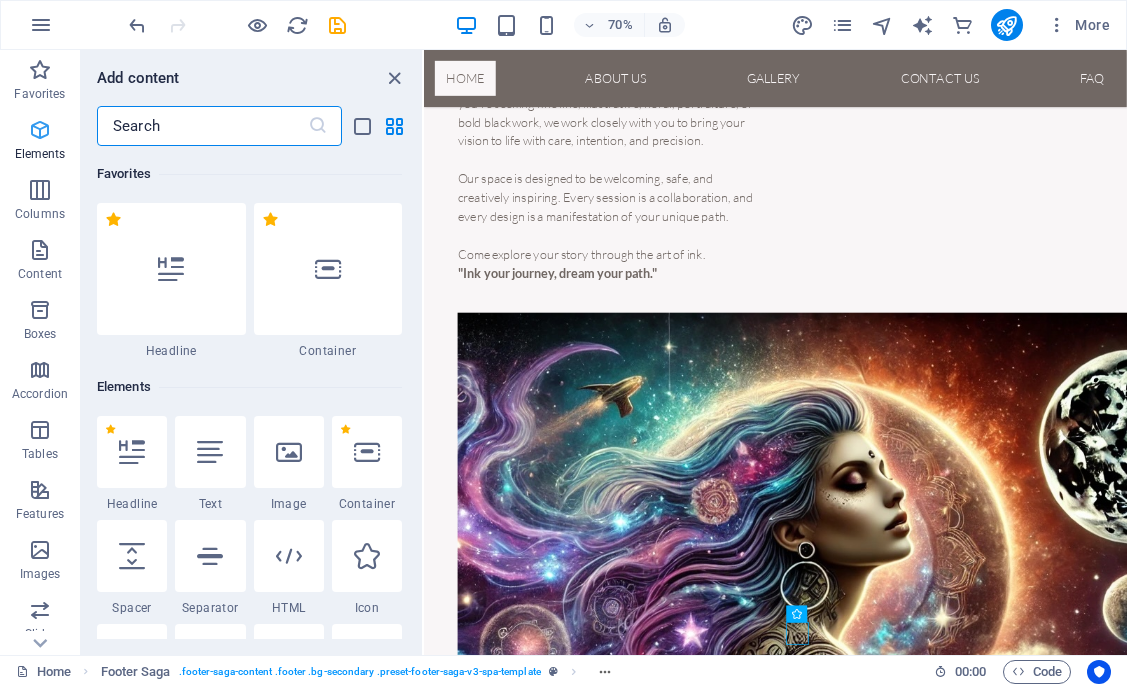 scroll, scrollTop: 248, scrollLeft: 0, axis: vertical 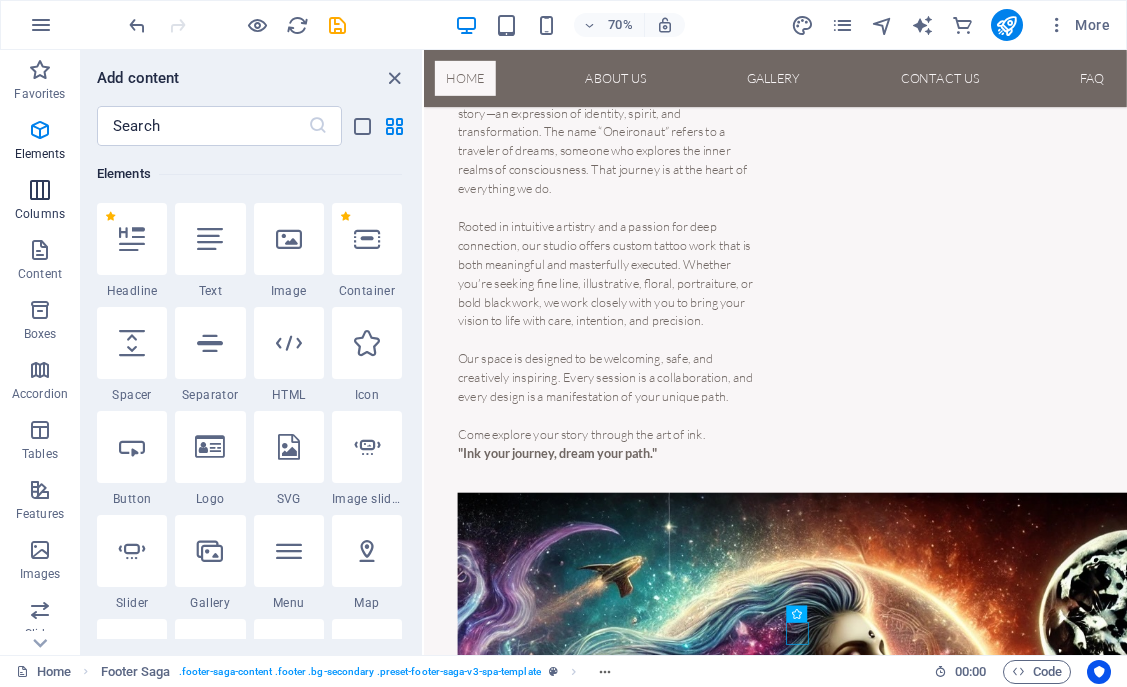click at bounding box center [40, 190] 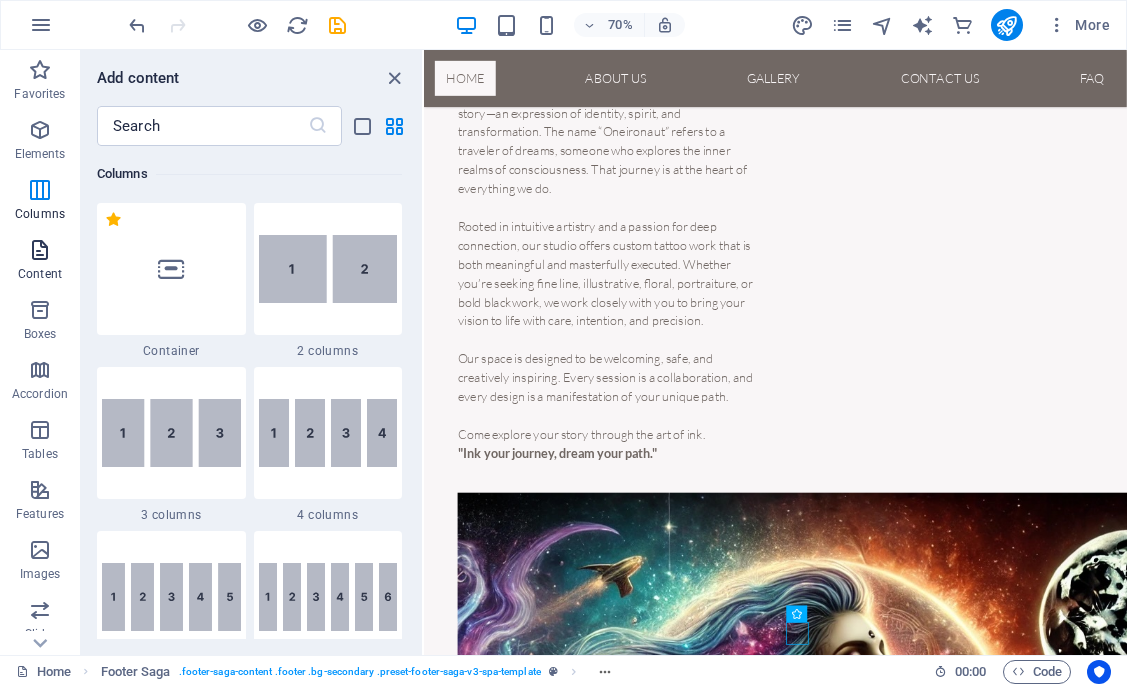 click at bounding box center [40, 250] 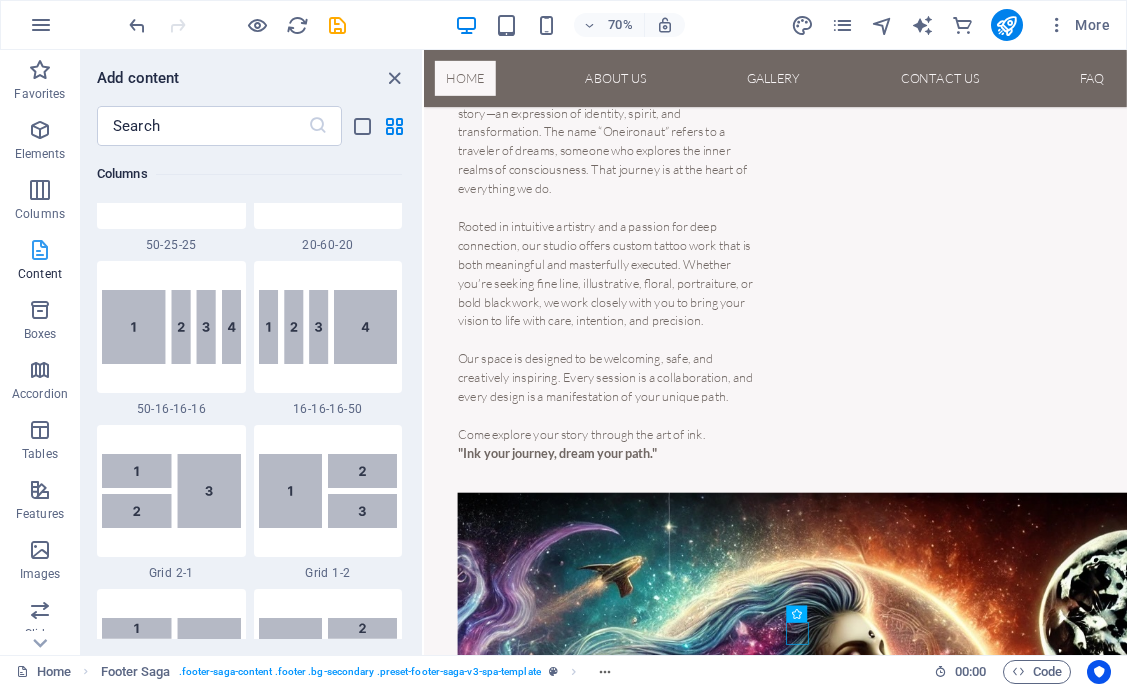 scroll, scrollTop: 3499, scrollLeft: 0, axis: vertical 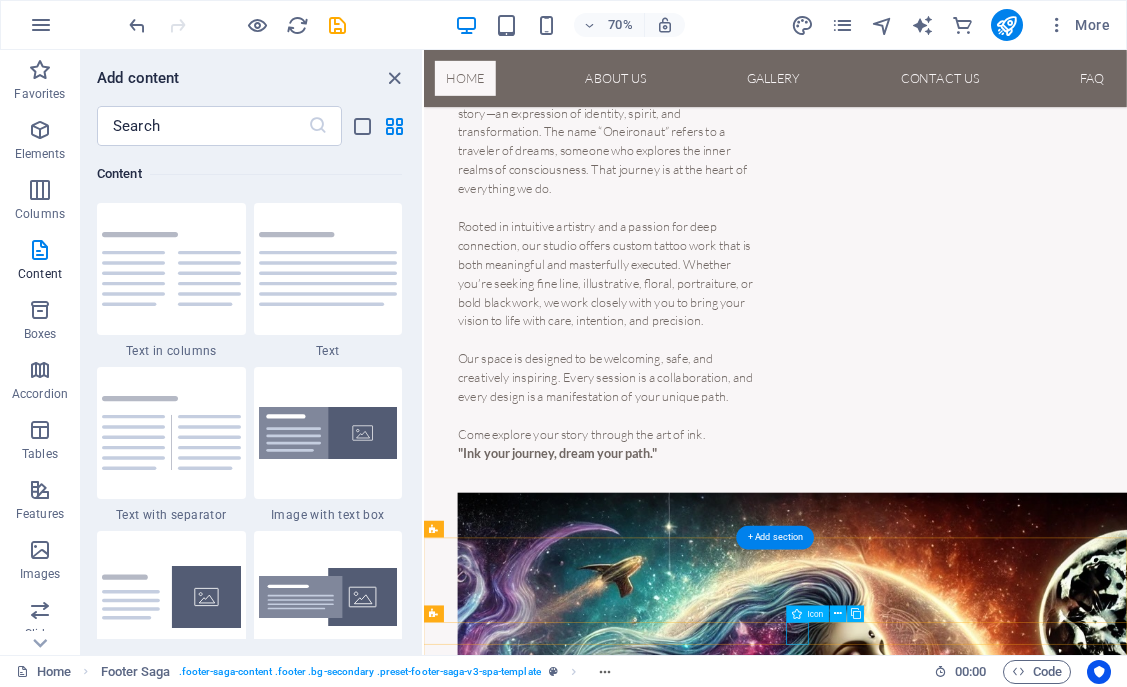click at bounding box center (926, 1972) 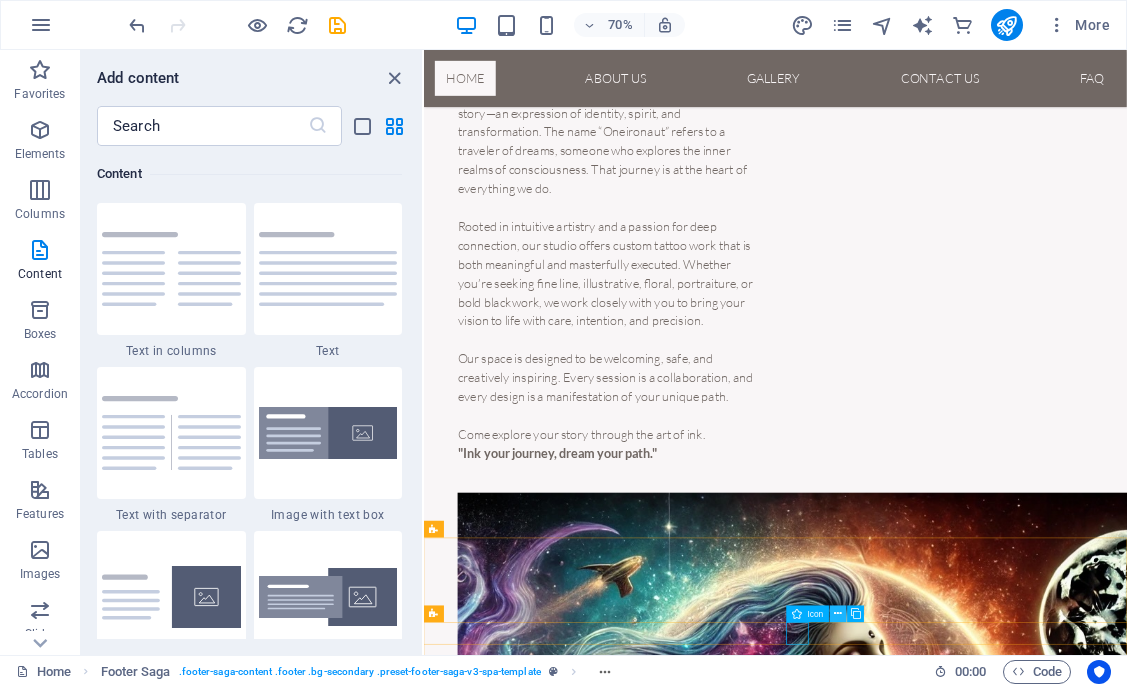 click at bounding box center [839, 614] 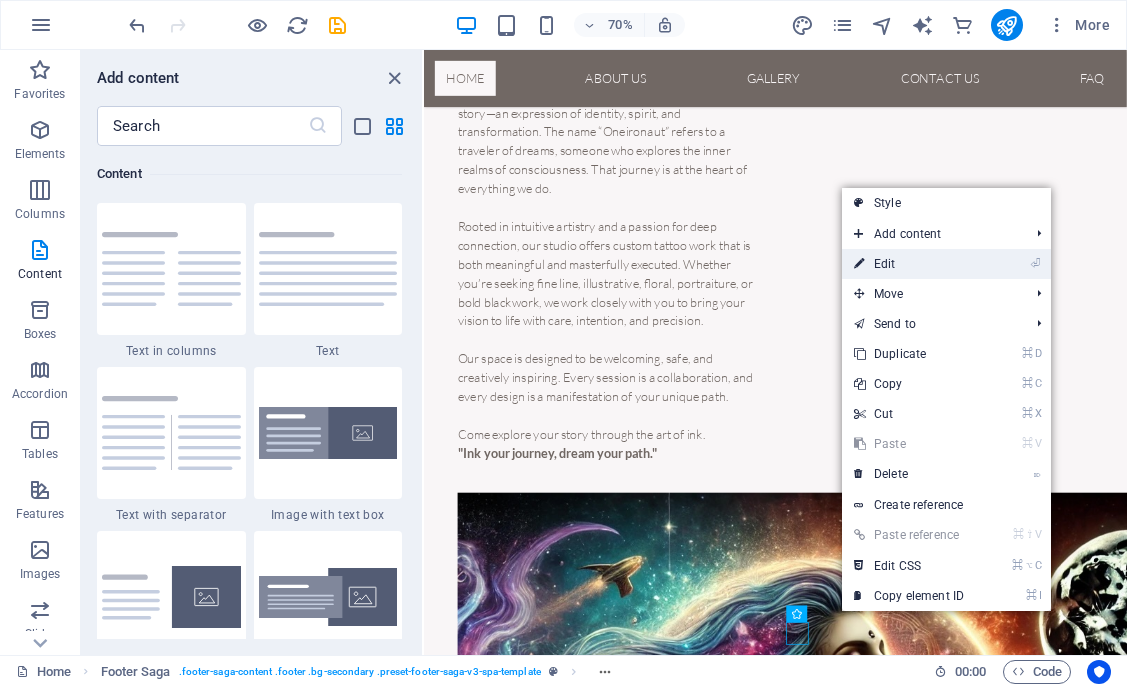 click on "⏎  Edit" at bounding box center [909, 264] 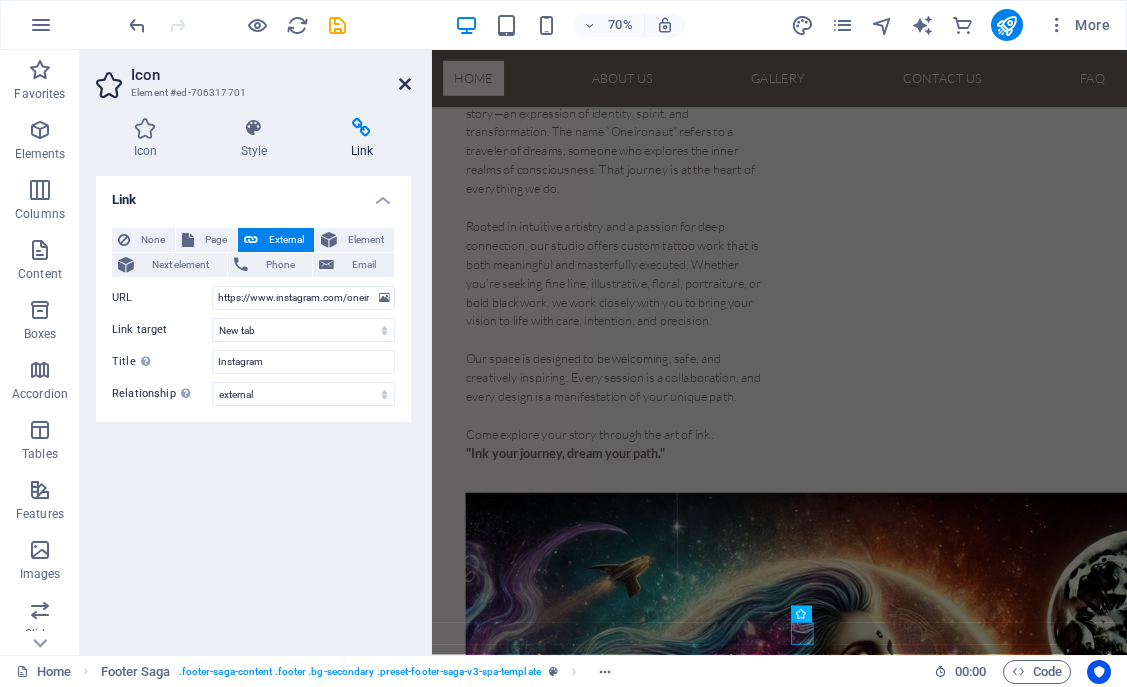 click at bounding box center (405, 84) 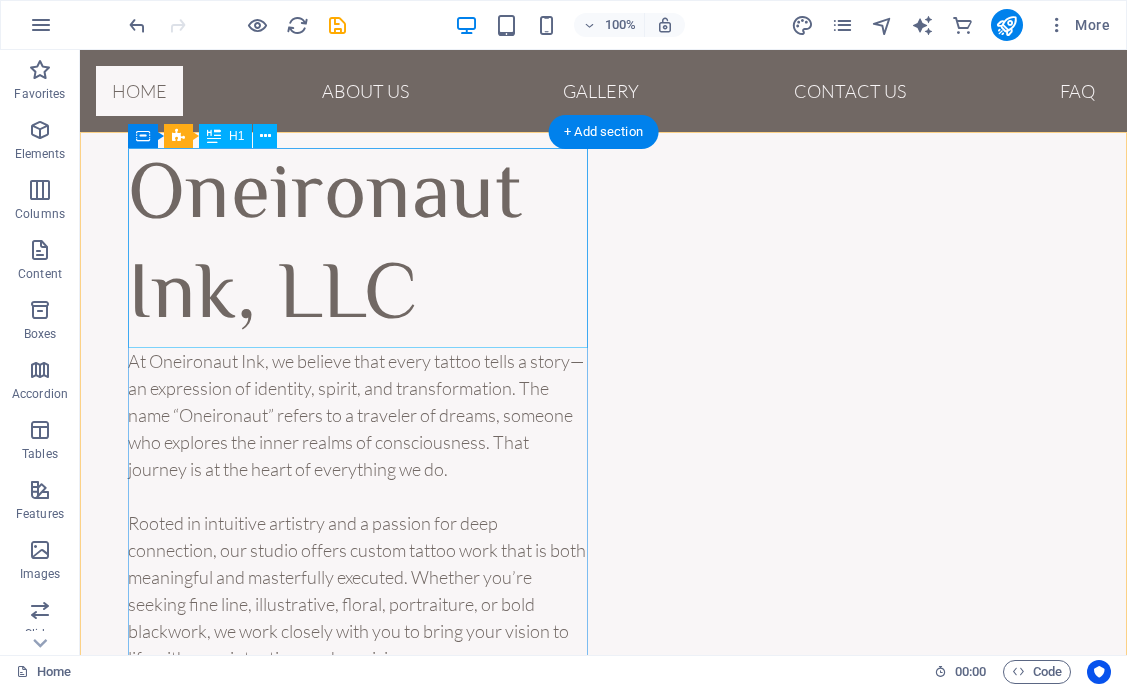 scroll, scrollTop: 8, scrollLeft: 0, axis: vertical 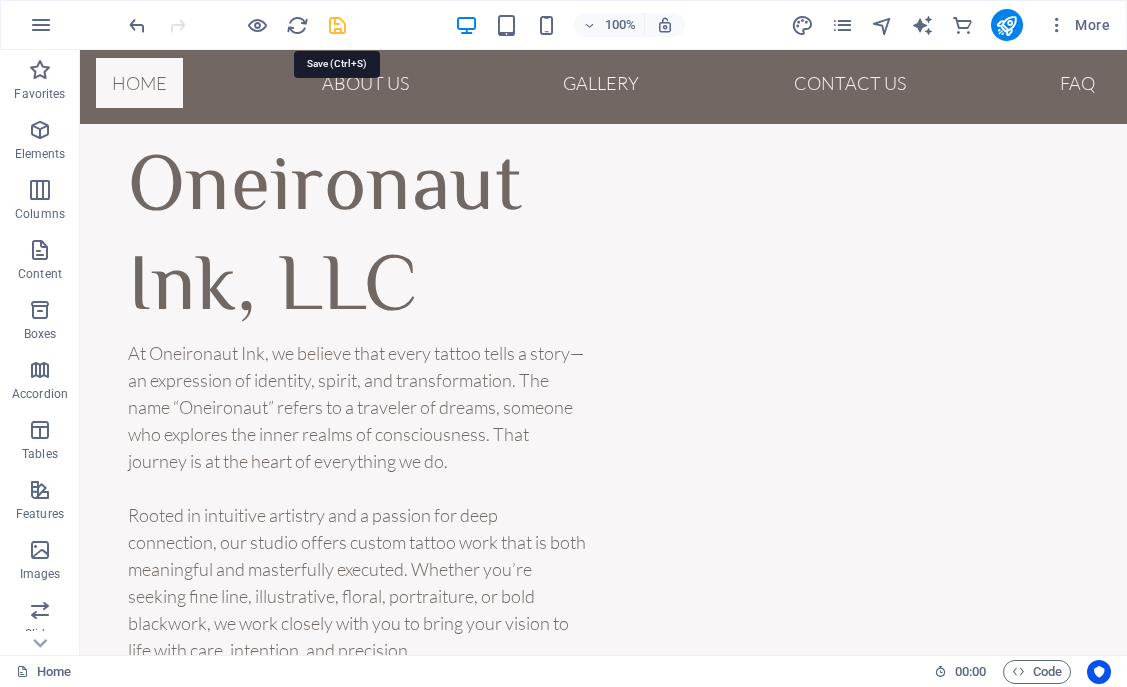 click at bounding box center (337, 25) 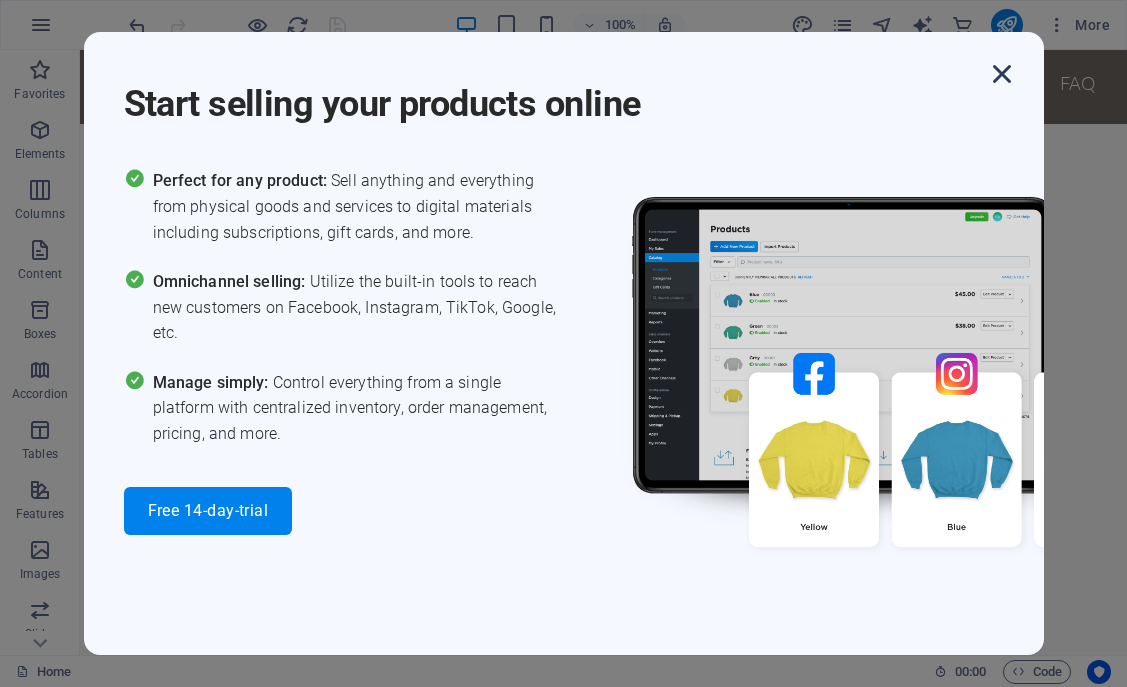 click at bounding box center [1002, 74] 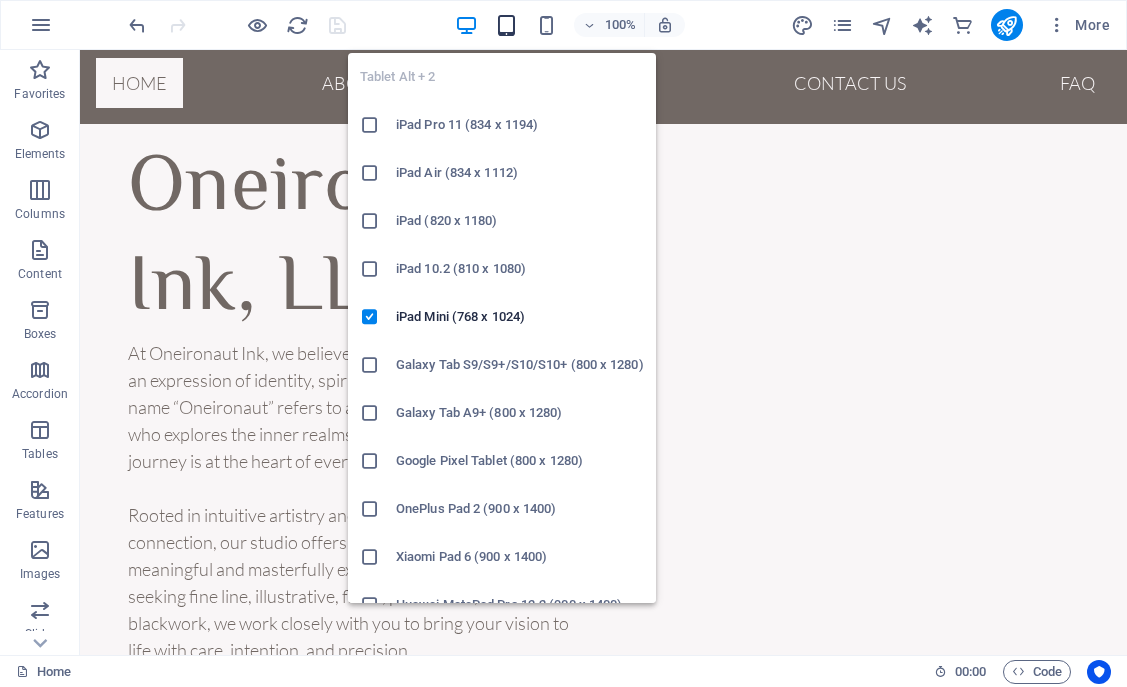 click at bounding box center (506, 25) 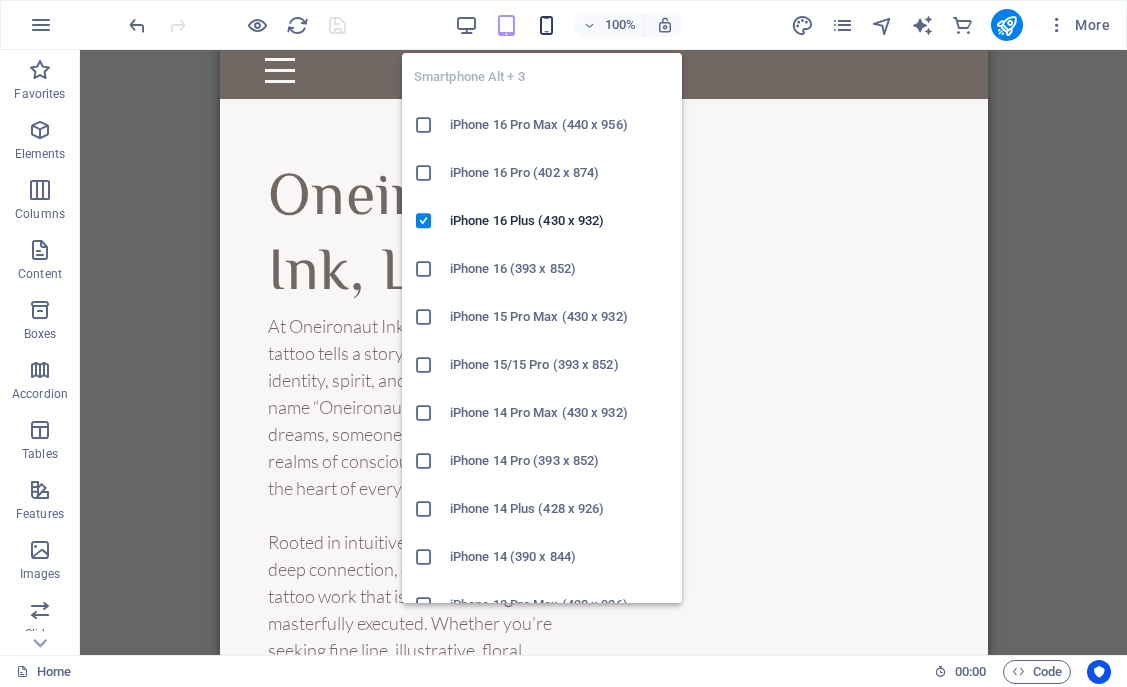 click at bounding box center (546, 25) 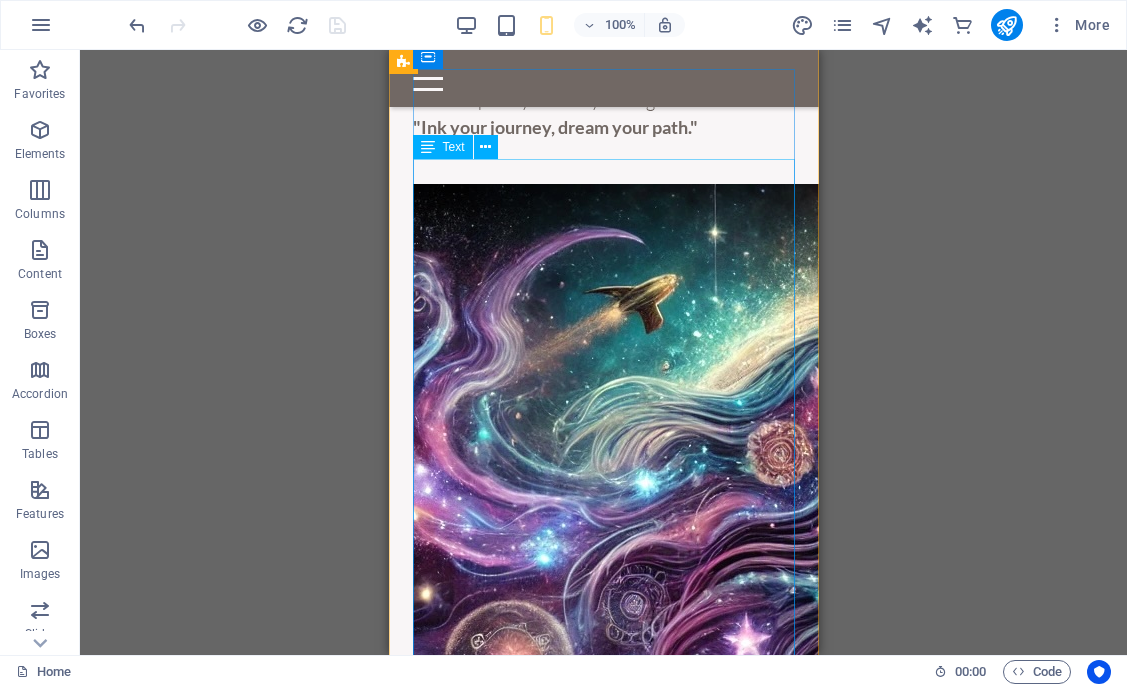 scroll, scrollTop: 850, scrollLeft: 0, axis: vertical 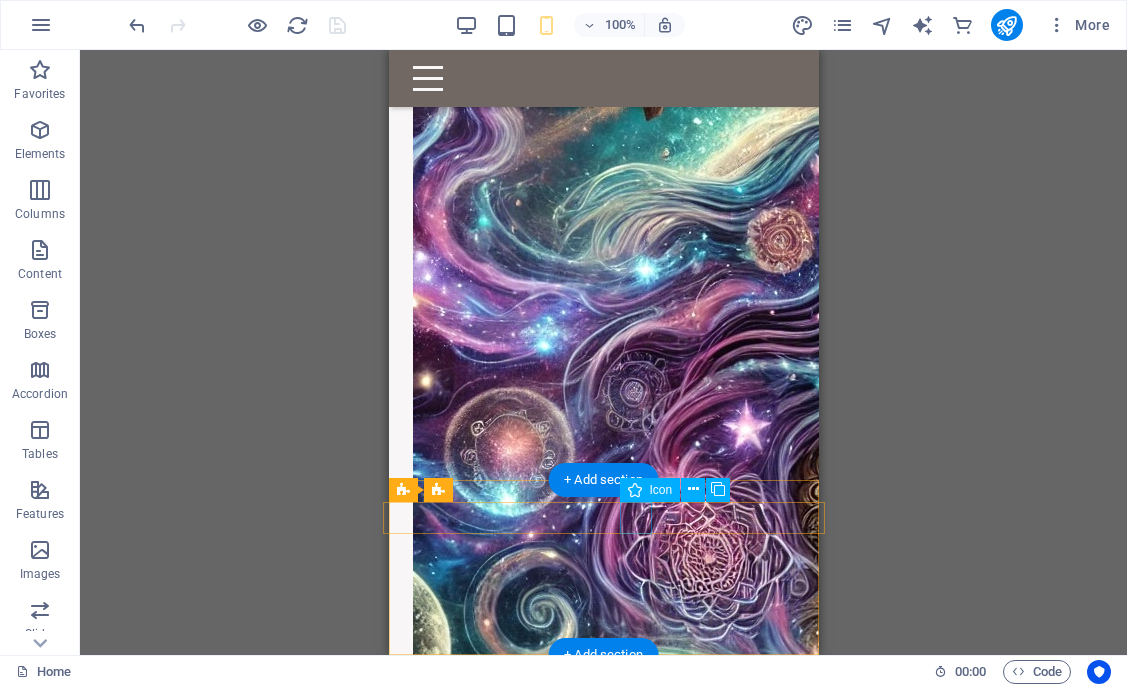 click at bounding box center [603, 1228] 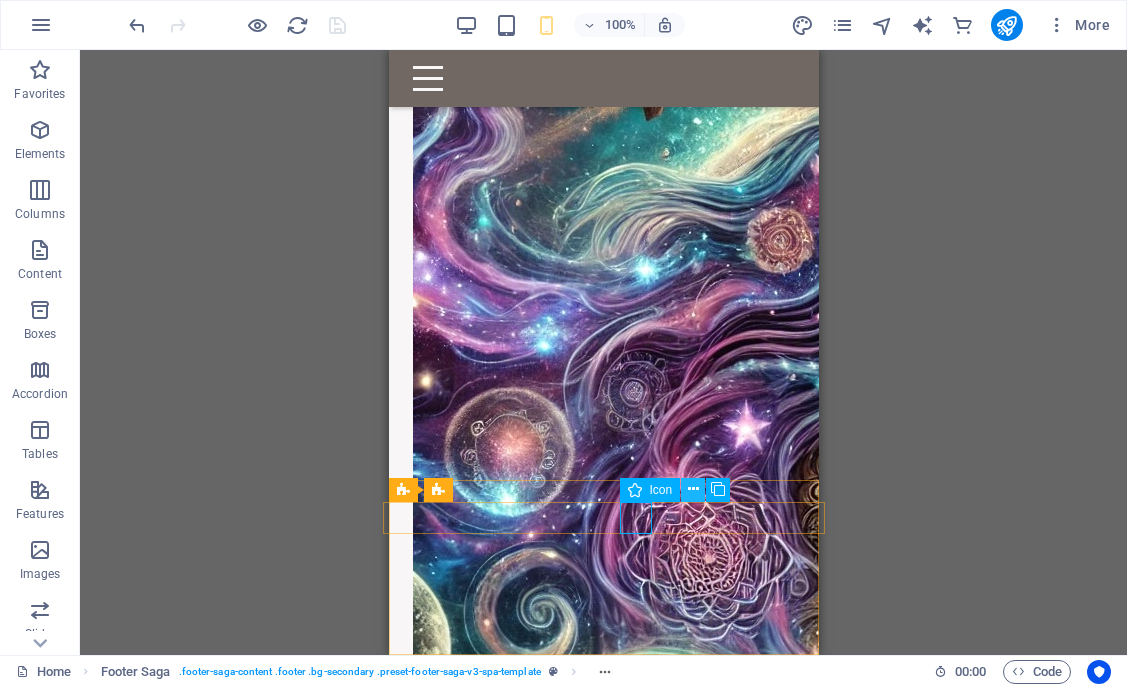click at bounding box center (693, 489) 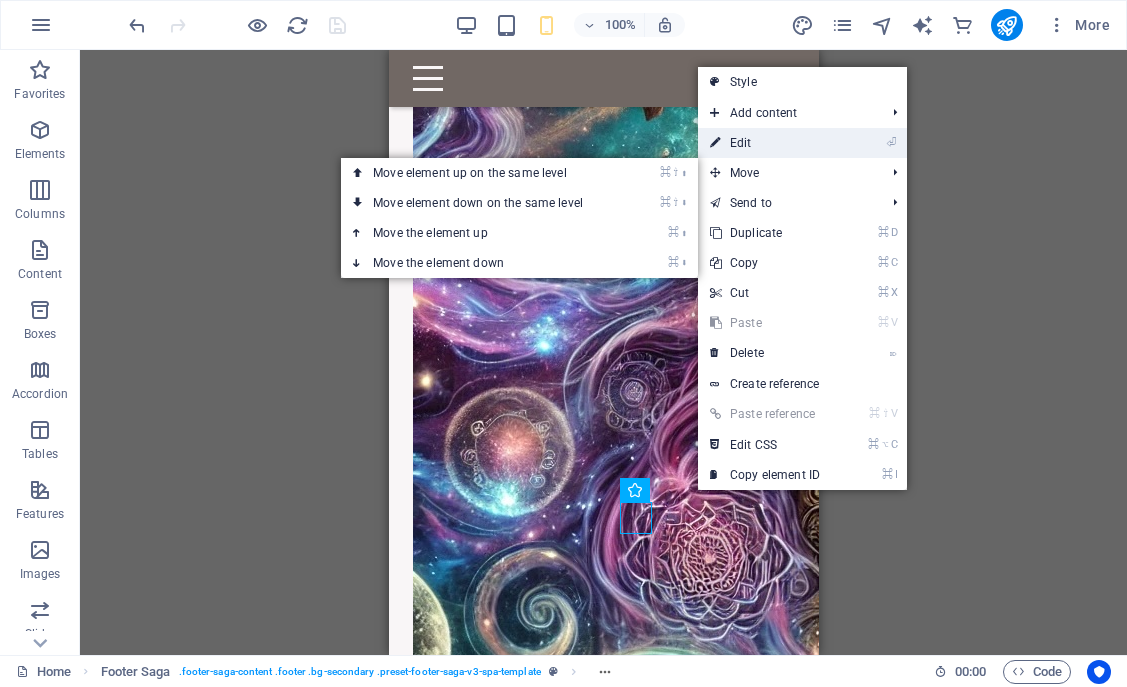 click on "⏎  Edit" at bounding box center [765, 143] 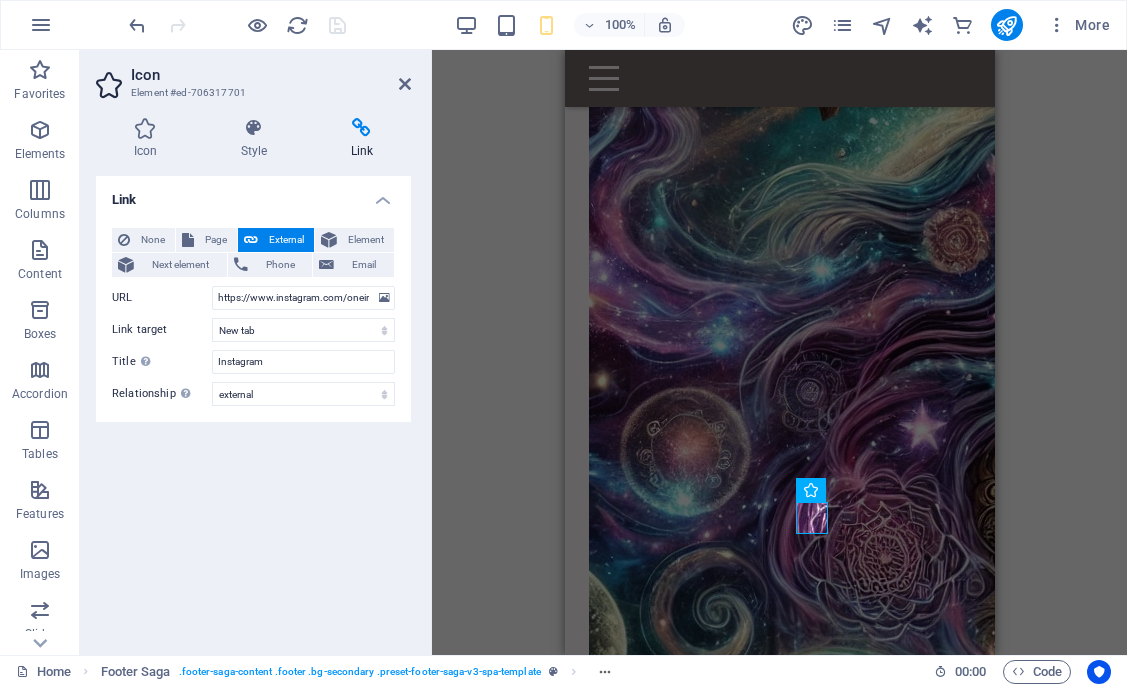 click on "Link None Page External Element Next element Phone Email Page Home About Us Gallery Contact FAQ Legal Notice Privacy Element
URL https://www.instagram.com/oneironaut.ink/ Phone Email Link target New tab Same tab Overlay Title Additional link description, should not be the same as the link text. The title is most often shown as a tooltip text when the mouse moves over the element. Leave empty if uncertain. Instagram Relationship Sets the  relationship of this link to the link target . For example, the value "nofollow" instructs search engines not to follow the link. Can be left empty. alternate author bookmark external help license next nofollow noreferrer noopener prev search tag" at bounding box center (253, 407) 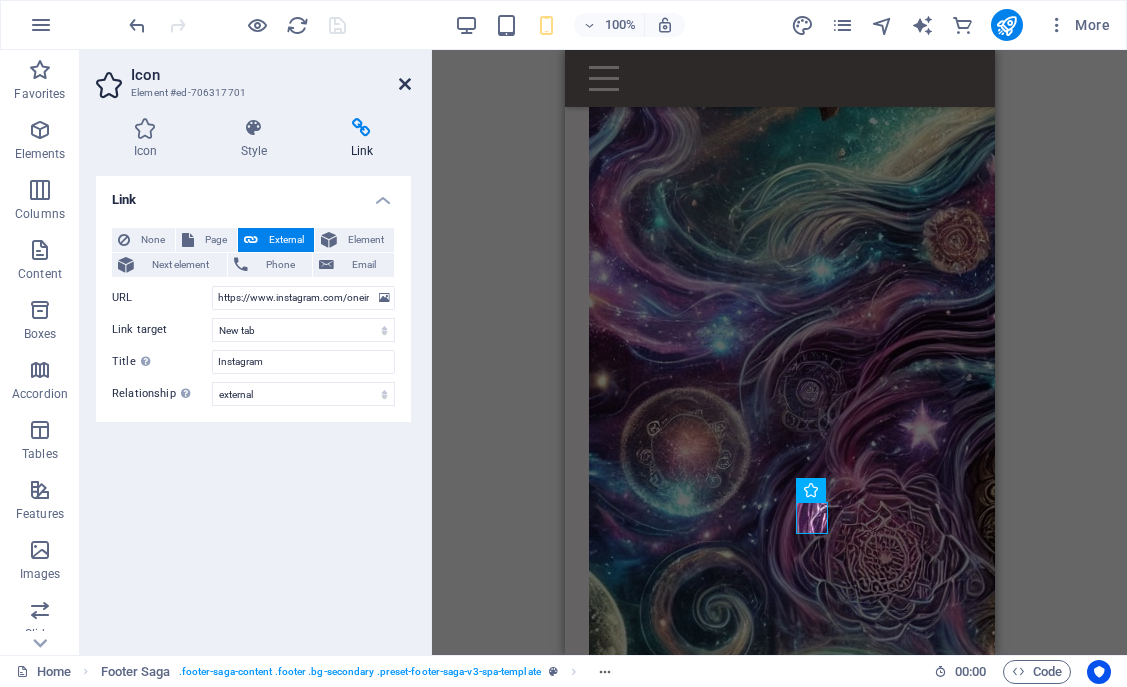 click at bounding box center [405, 84] 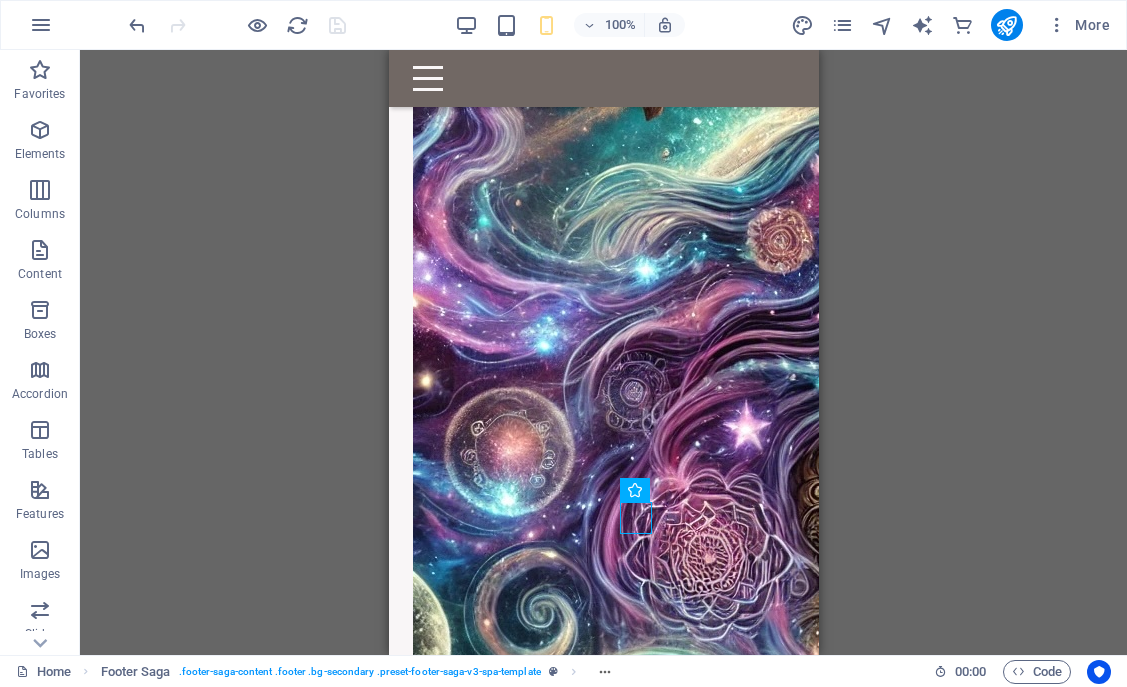 click at bounding box center [237, 25] 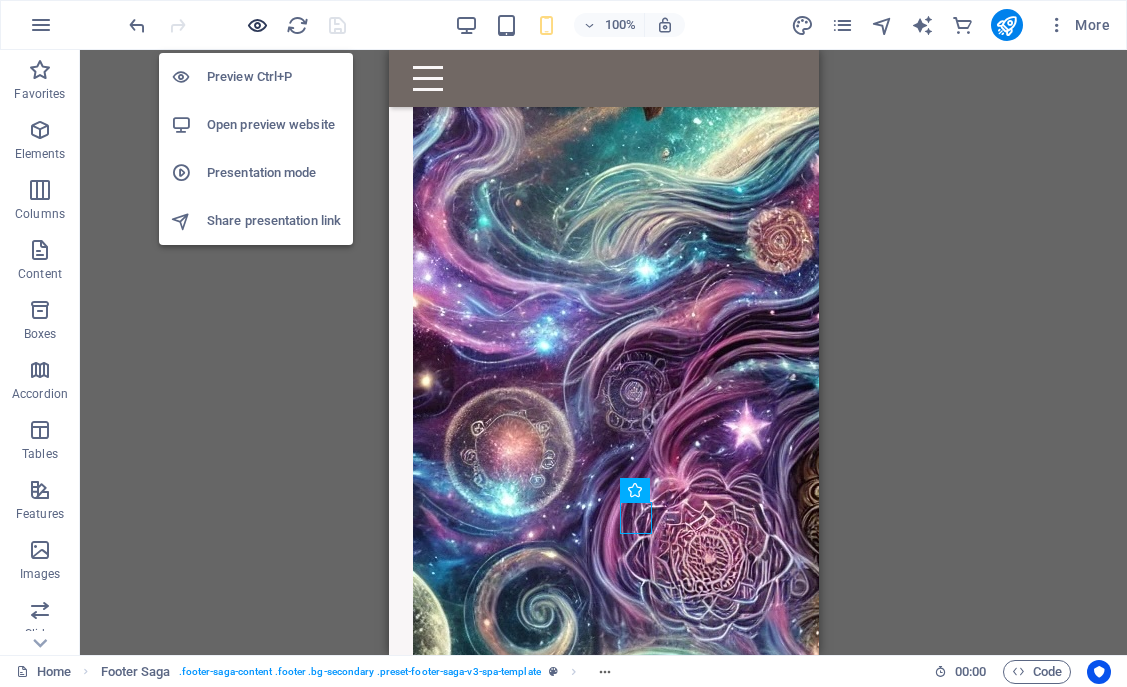 click at bounding box center [257, 25] 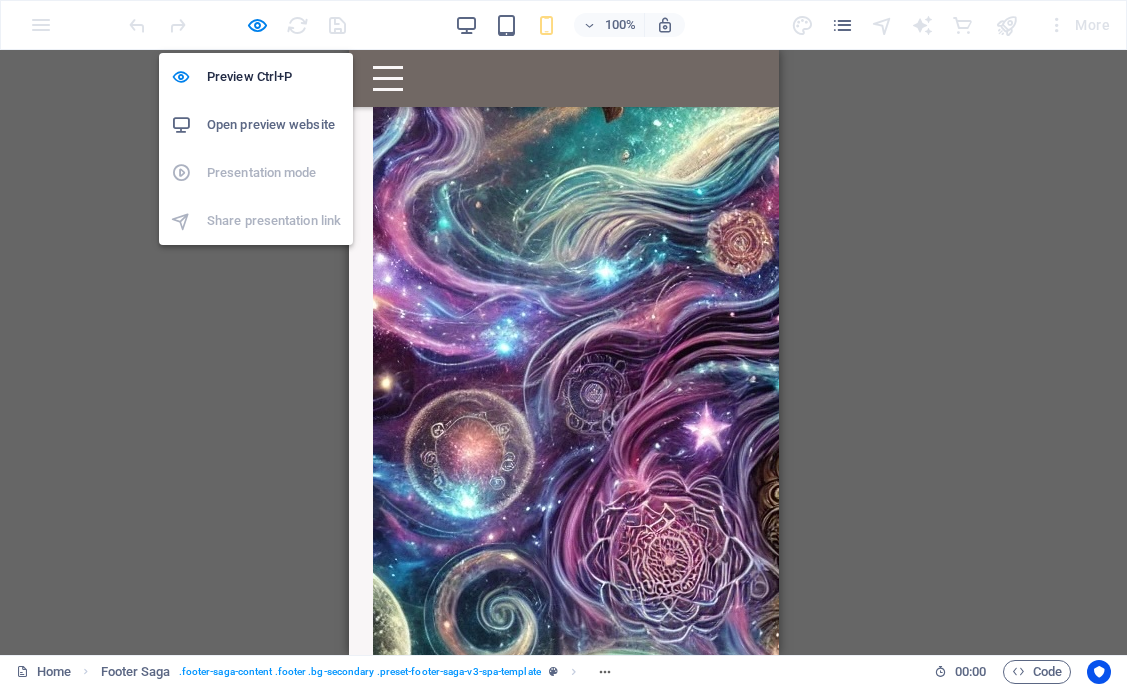 click on "Open preview website" at bounding box center (274, 125) 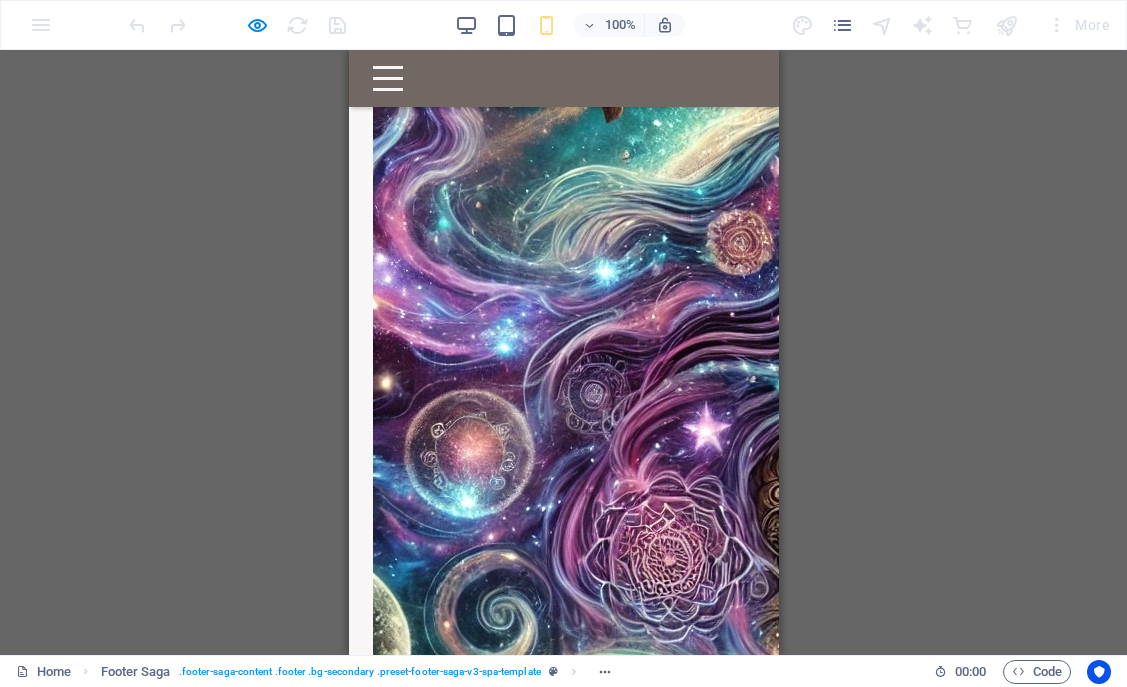 click on "Container   H1   2 columns   Container   Container   Footer Saga   Text   Footer Saga   Social Media Icons   Icon   Container   2 columns   Text   Icon   Menu   Menu Bar   Container   Image   Image" at bounding box center (563, 352) 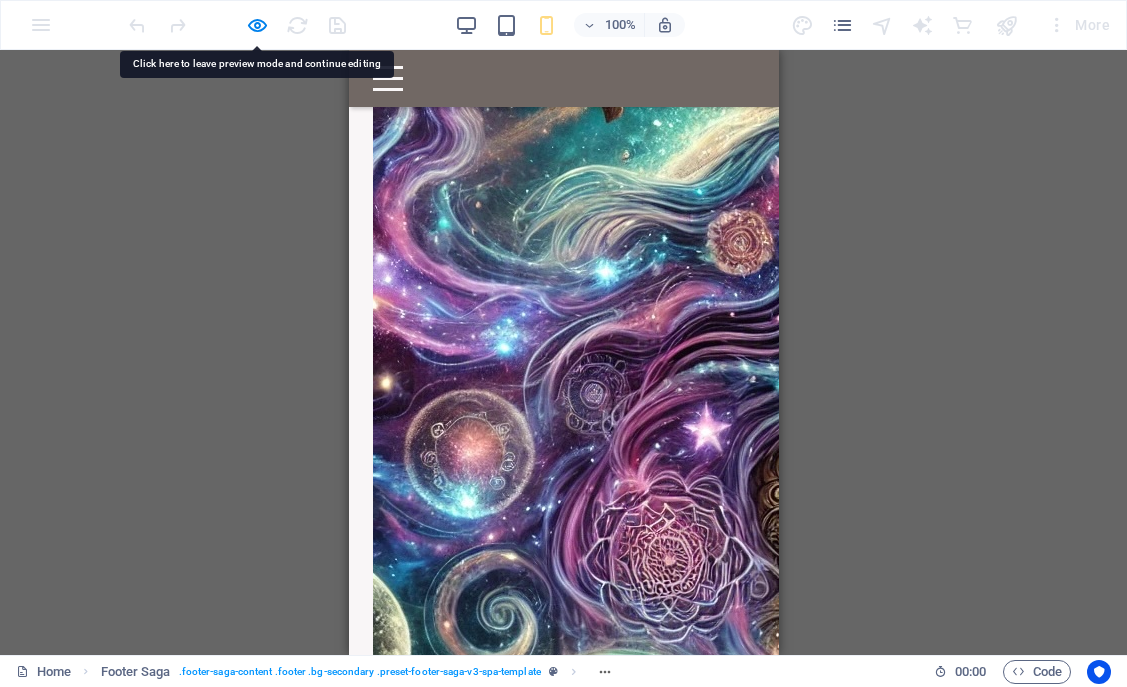 click on "More" at bounding box center [1078, 25] 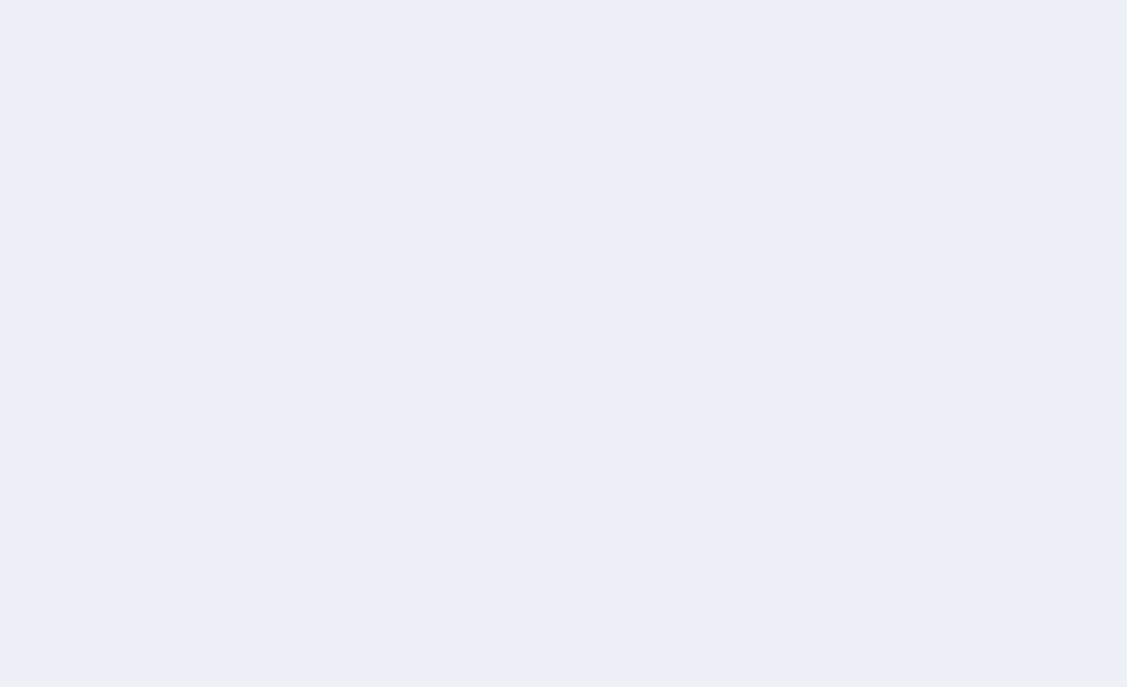 scroll, scrollTop: 0, scrollLeft: 0, axis: both 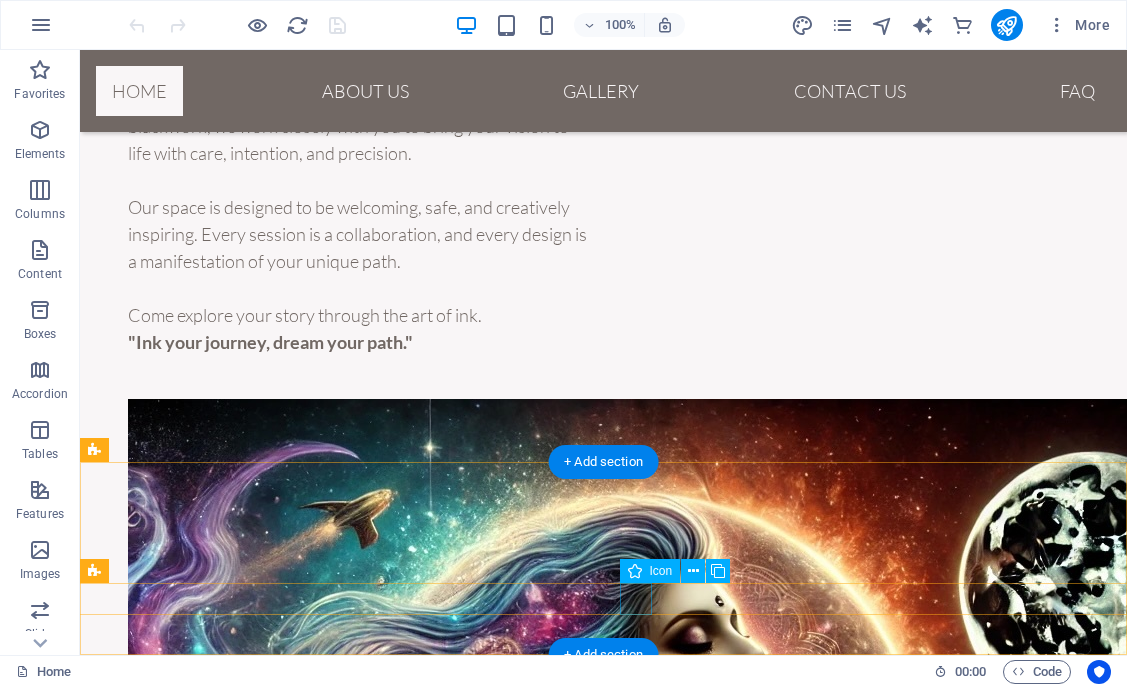 click at bounding box center (603, 1688) 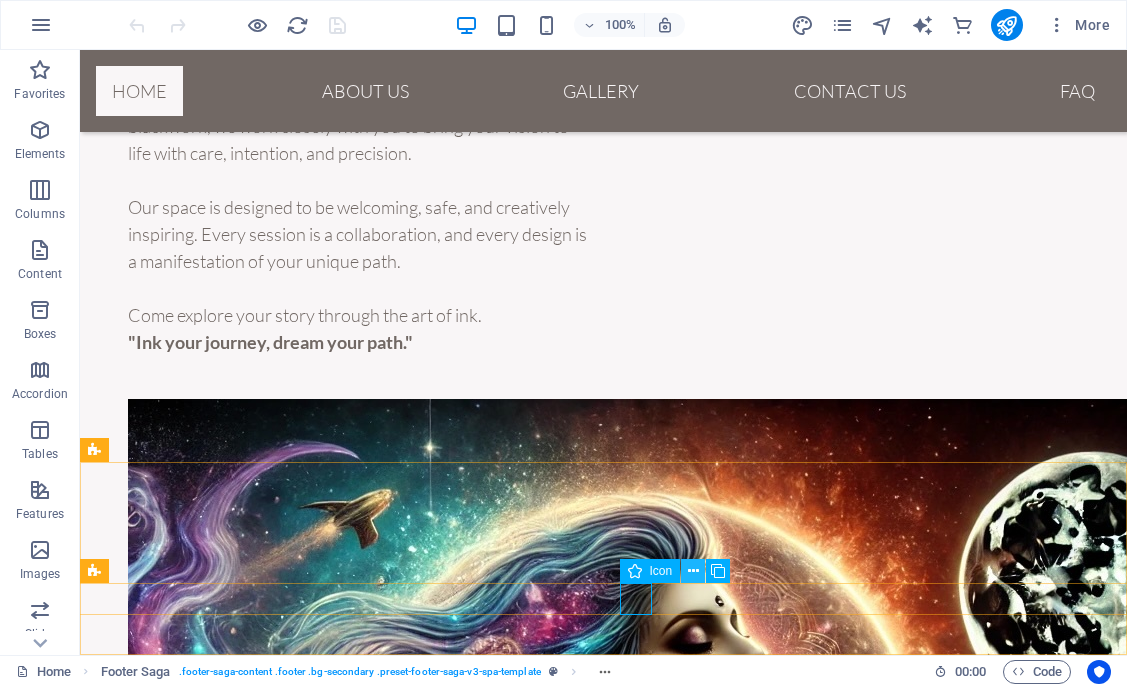 click at bounding box center [693, 571] 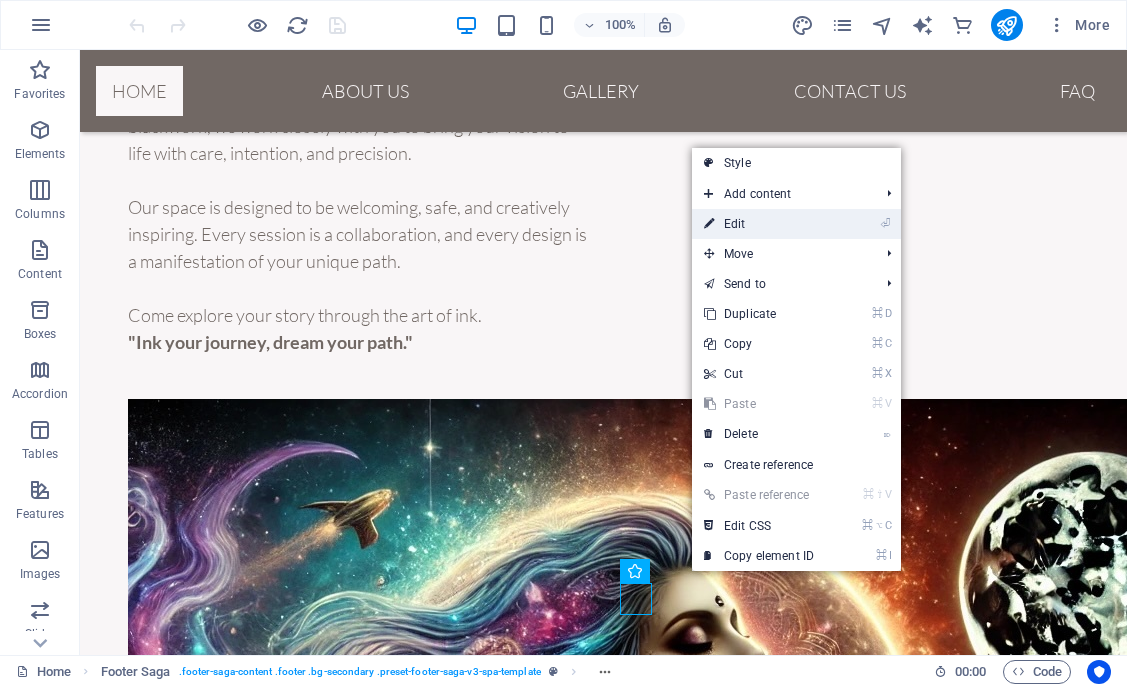 click on "⏎  Edit" at bounding box center [759, 224] 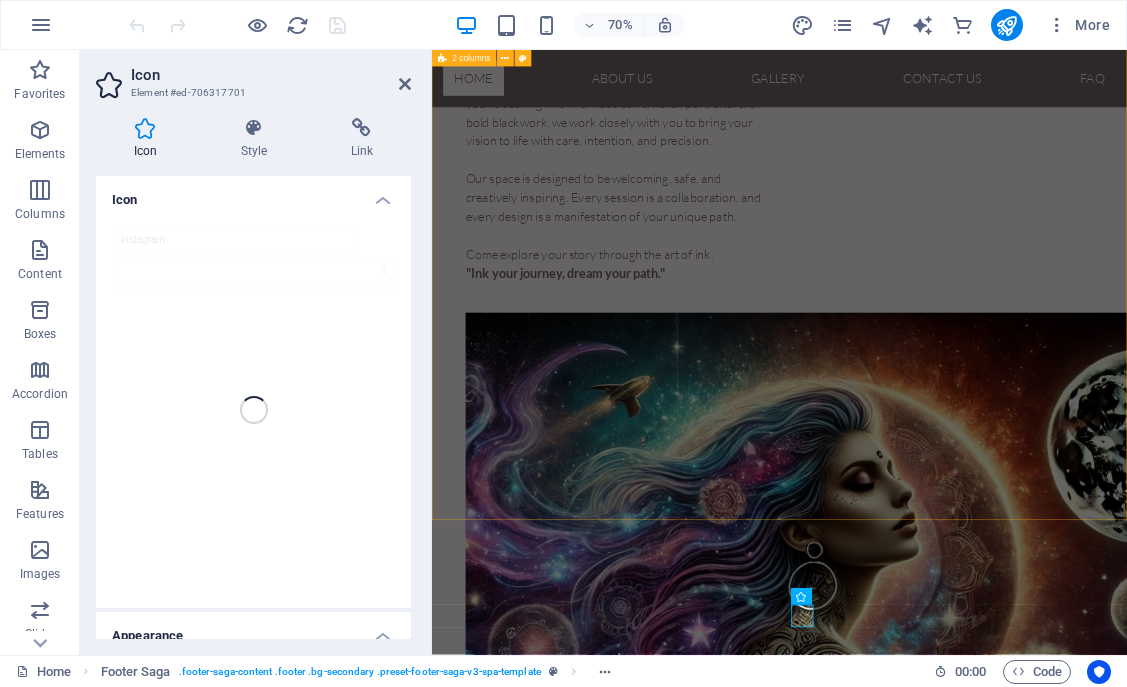 scroll, scrollTop: 273, scrollLeft: 0, axis: vertical 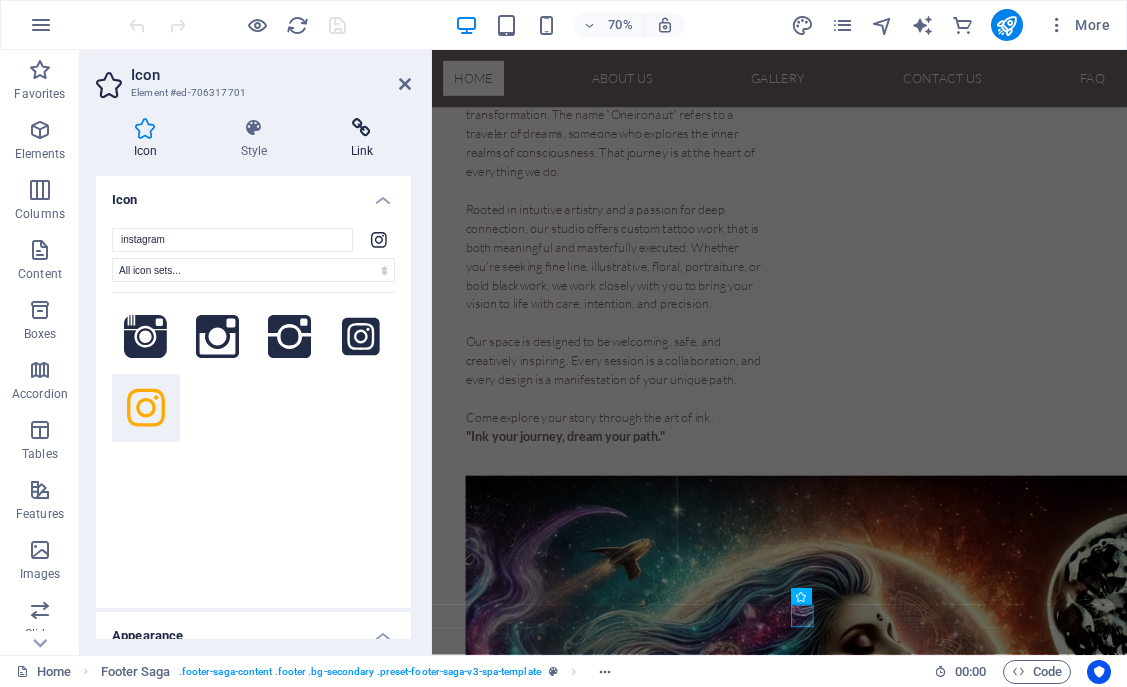 click at bounding box center (362, 128) 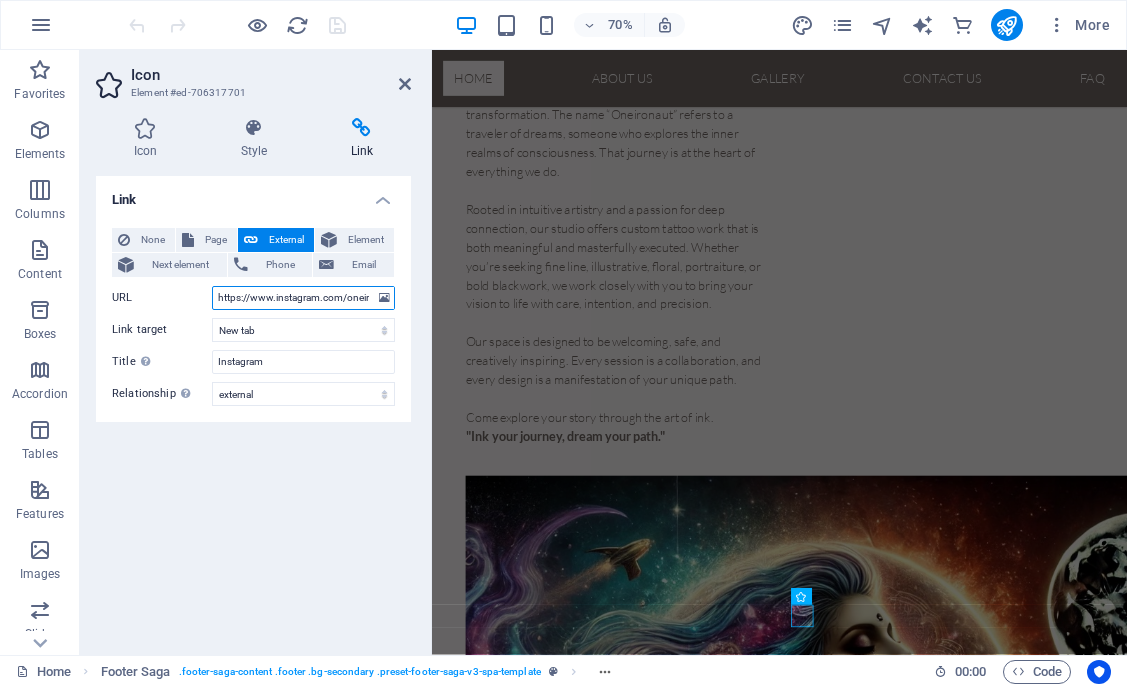 click on "https://www.instagram.com/oneironaut.ink/" at bounding box center [303, 298] 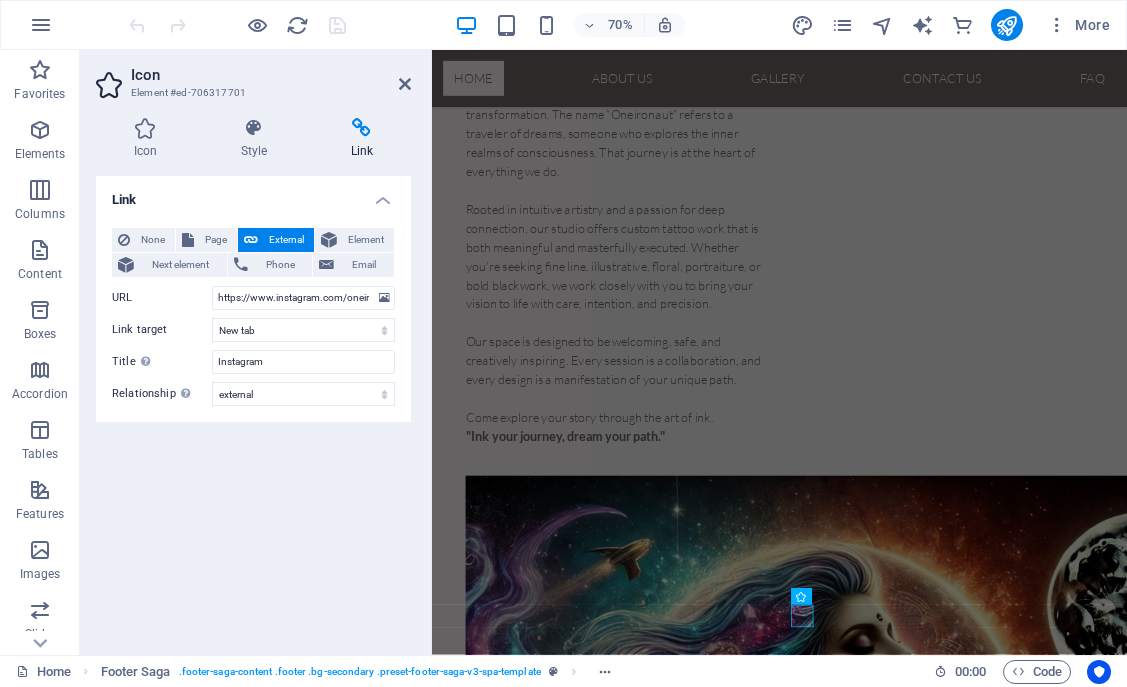 click on "Link None Page External Element Next element Phone Email Page Home About Us Gallery Contact FAQ Legal Notice Privacy Element
URL https://www.instagram.com/oneironaut.ink/ Phone Email Link target New tab Same tab Overlay Title Additional link description, should not be the same as the link text. The title is most often shown as a tooltip text when the mouse moves over the element. Leave empty if uncertain. Instagram Relationship Sets the  relationship of this link to the link target . For example, the value "nofollow" instructs search engines not to follow the link. Can be left empty. alternate author bookmark external help license next nofollow noreferrer noopener prev search tag" at bounding box center [253, 407] 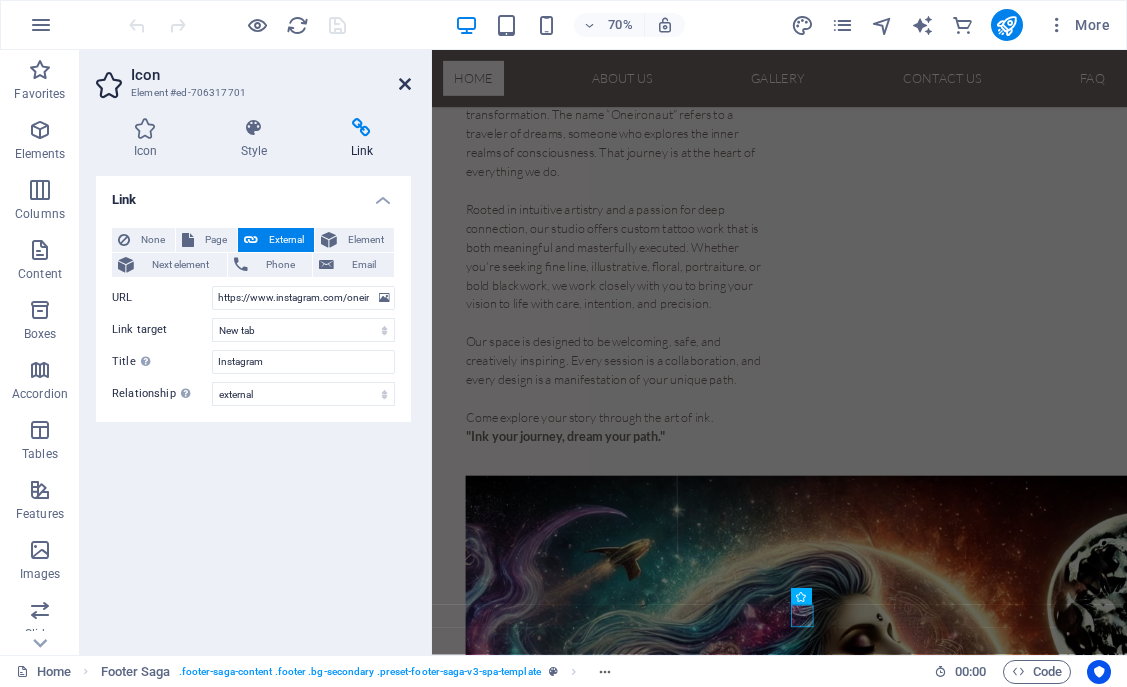 click at bounding box center [405, 84] 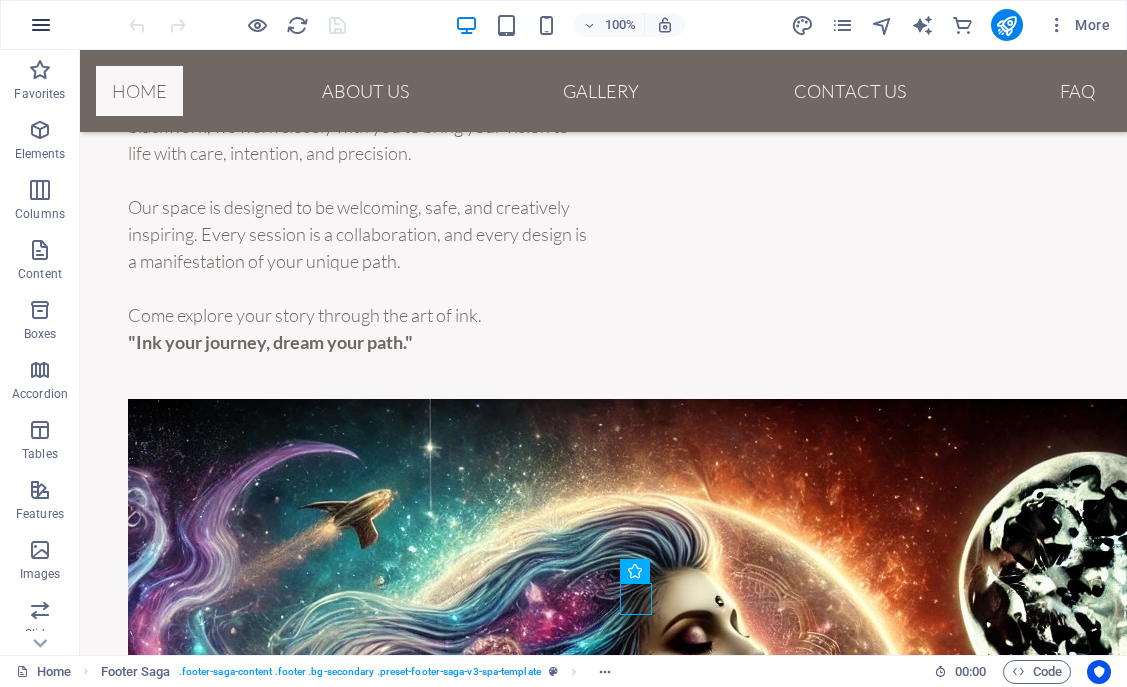 click at bounding box center (41, 25) 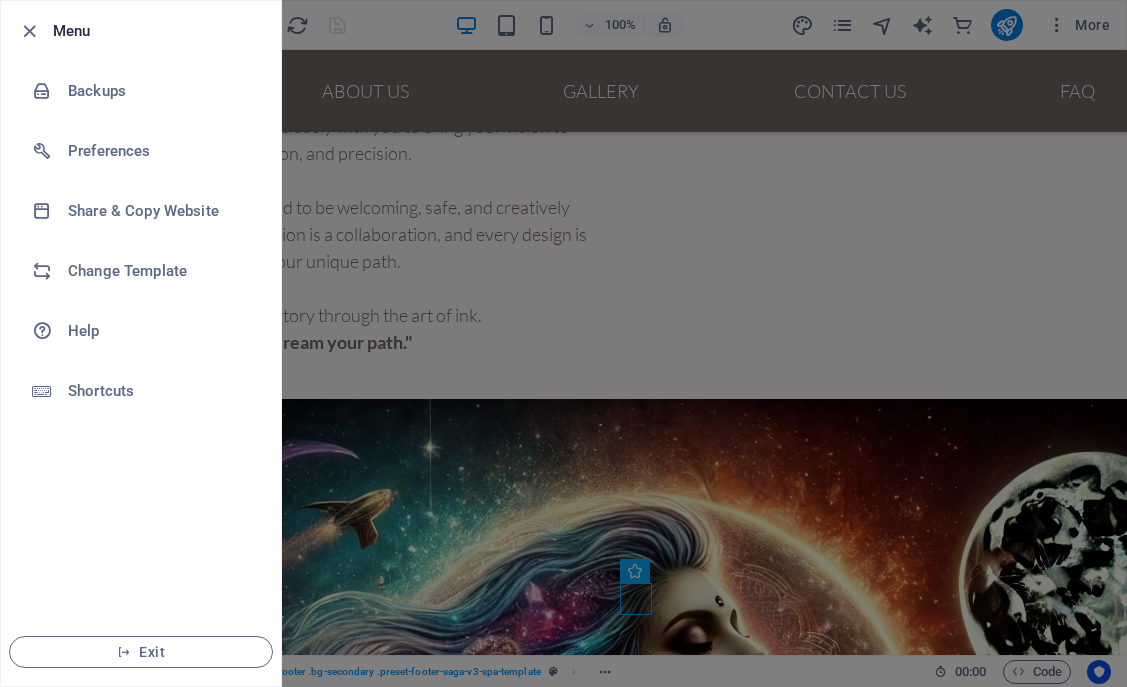 click at bounding box center (563, 343) 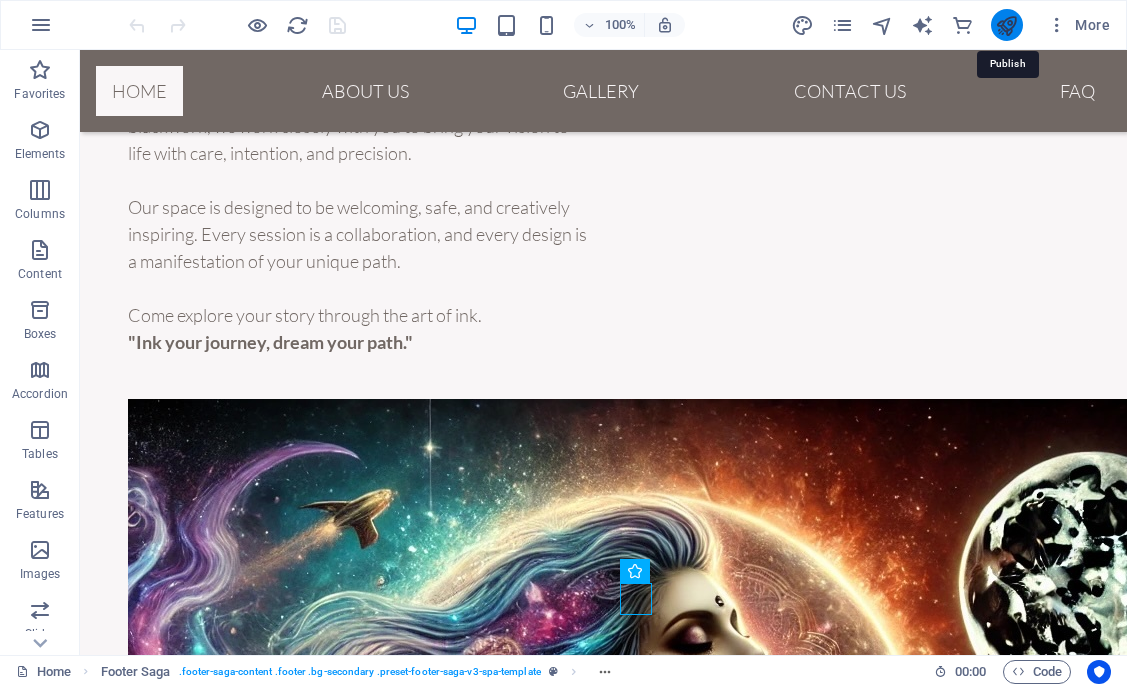 click at bounding box center (1006, 25) 